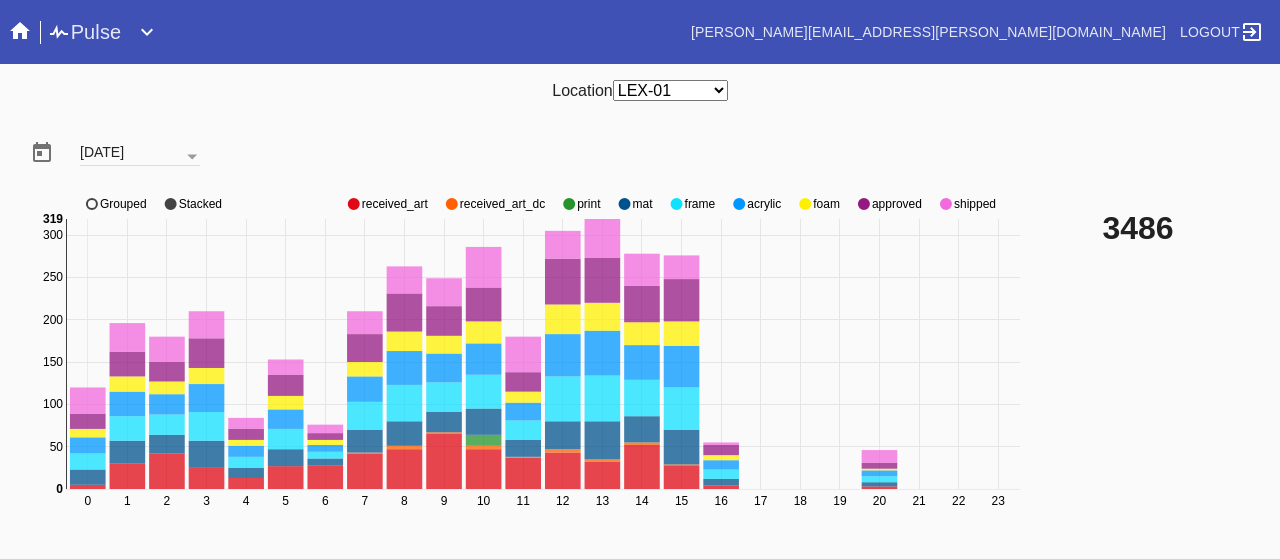 scroll, scrollTop: 0, scrollLeft: 0, axis: both 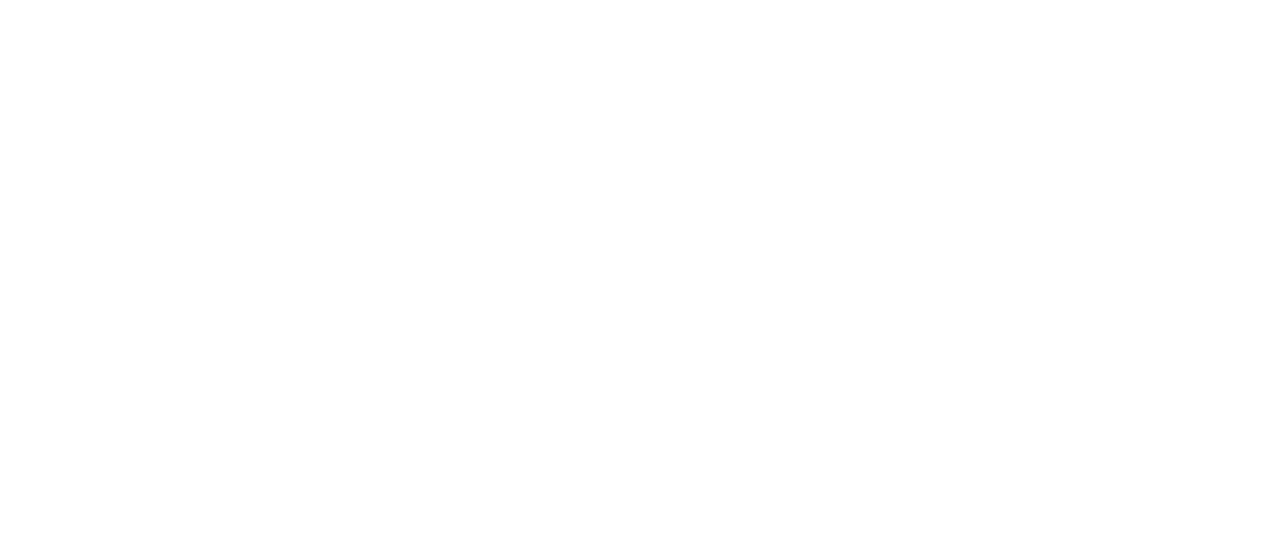 select on "number:2" 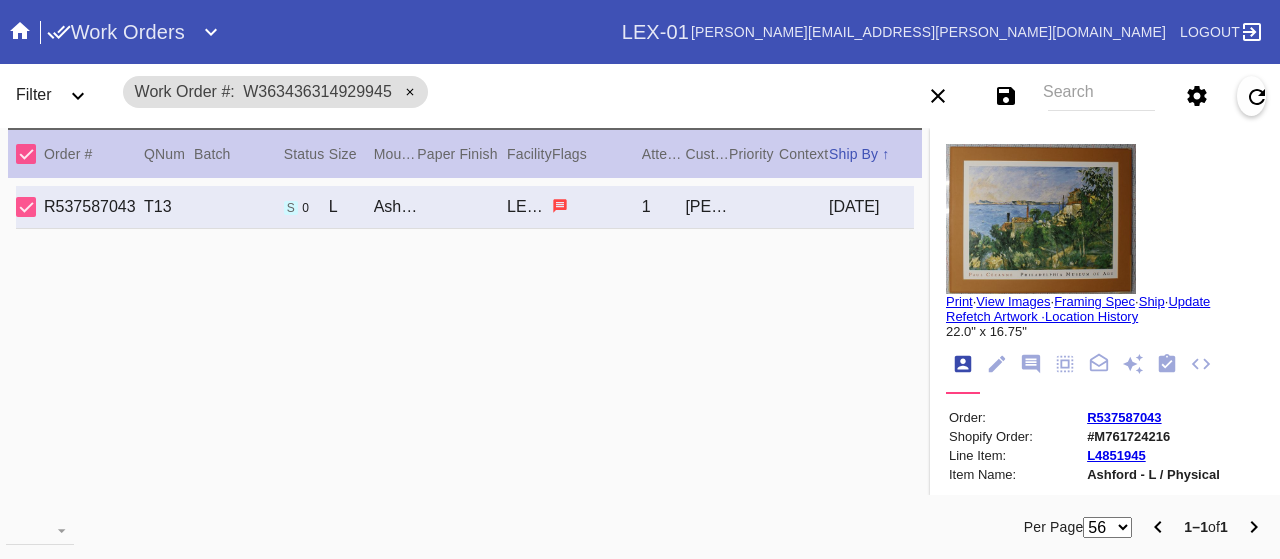 scroll, scrollTop: 0, scrollLeft: 0, axis: both 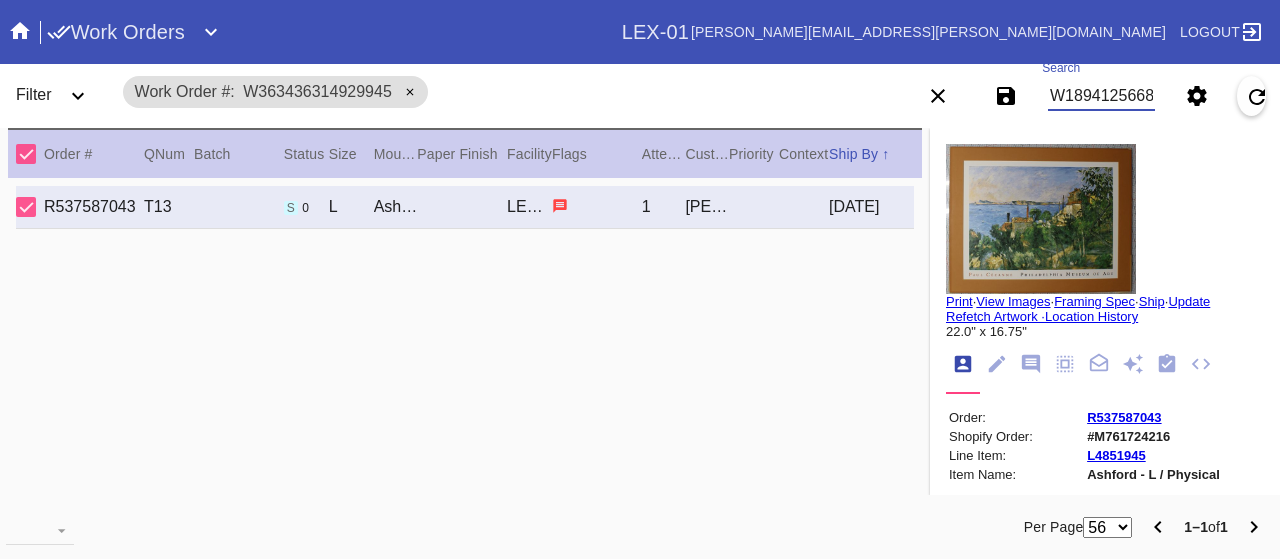 type on "W189412566874112" 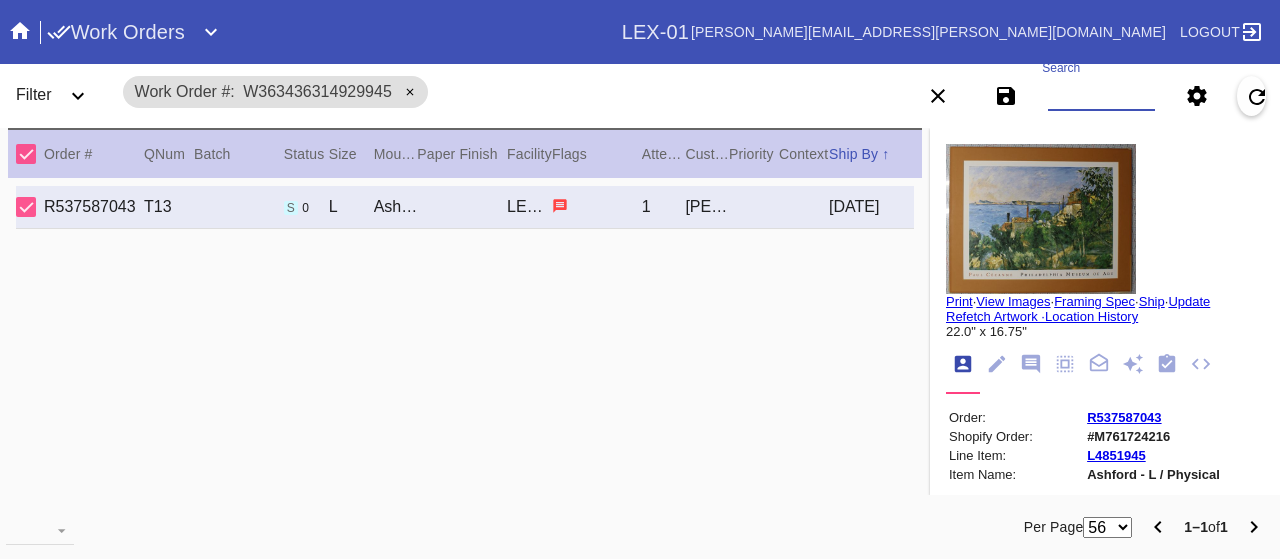 type 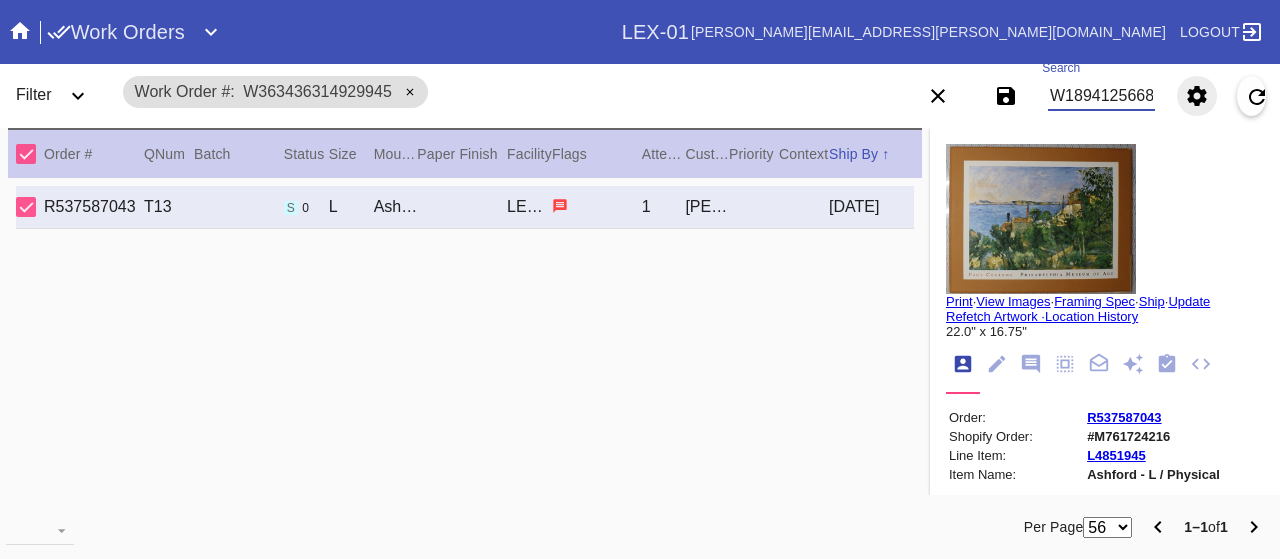 type 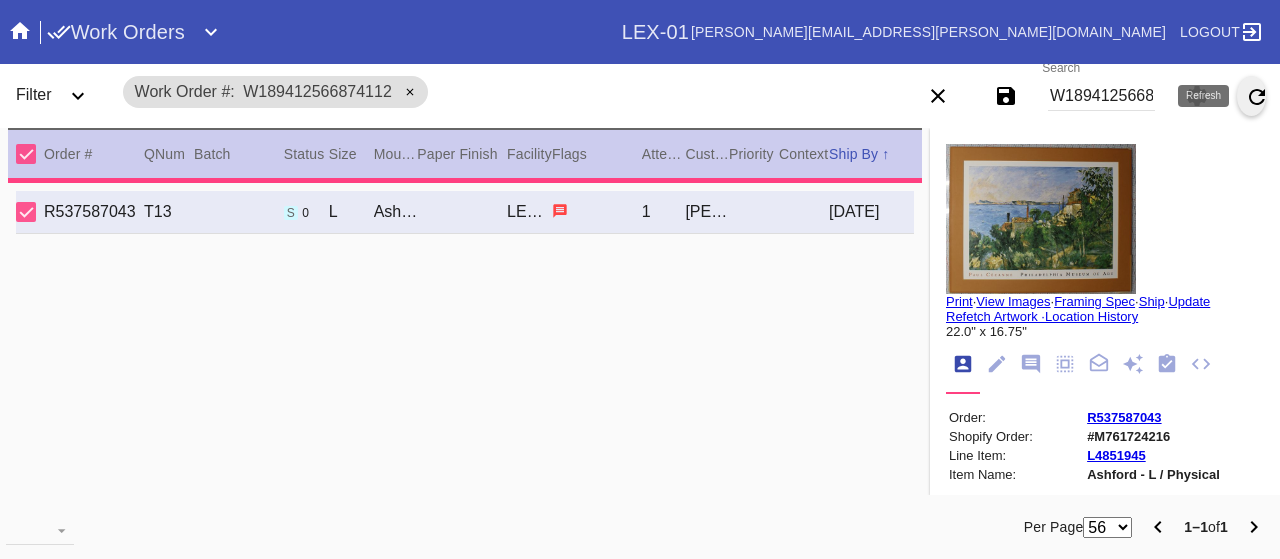 type on "0.0" 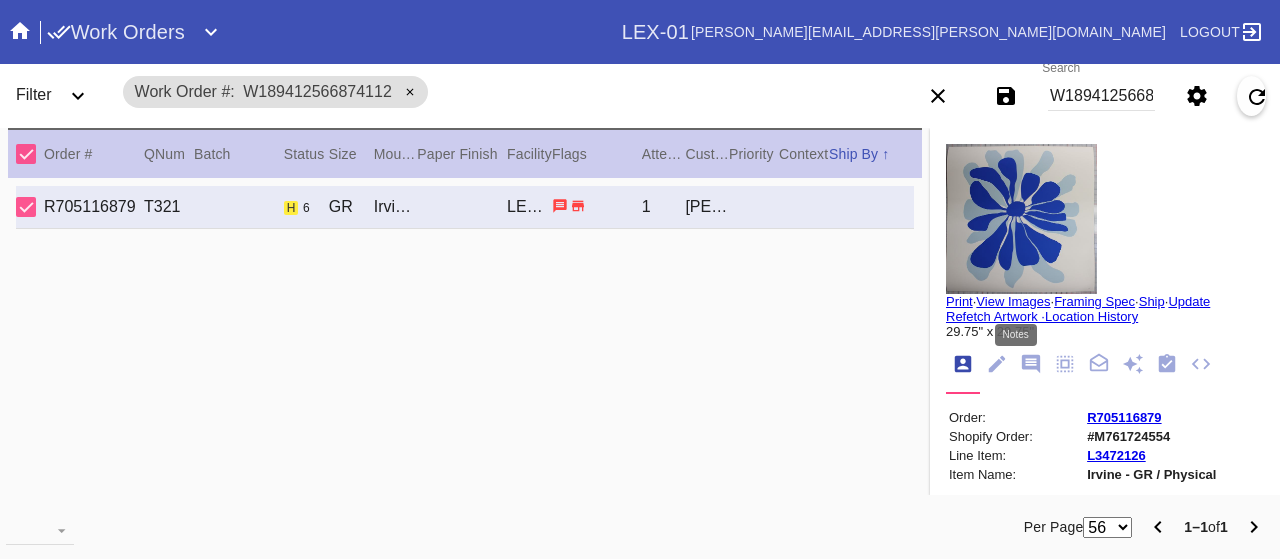 click 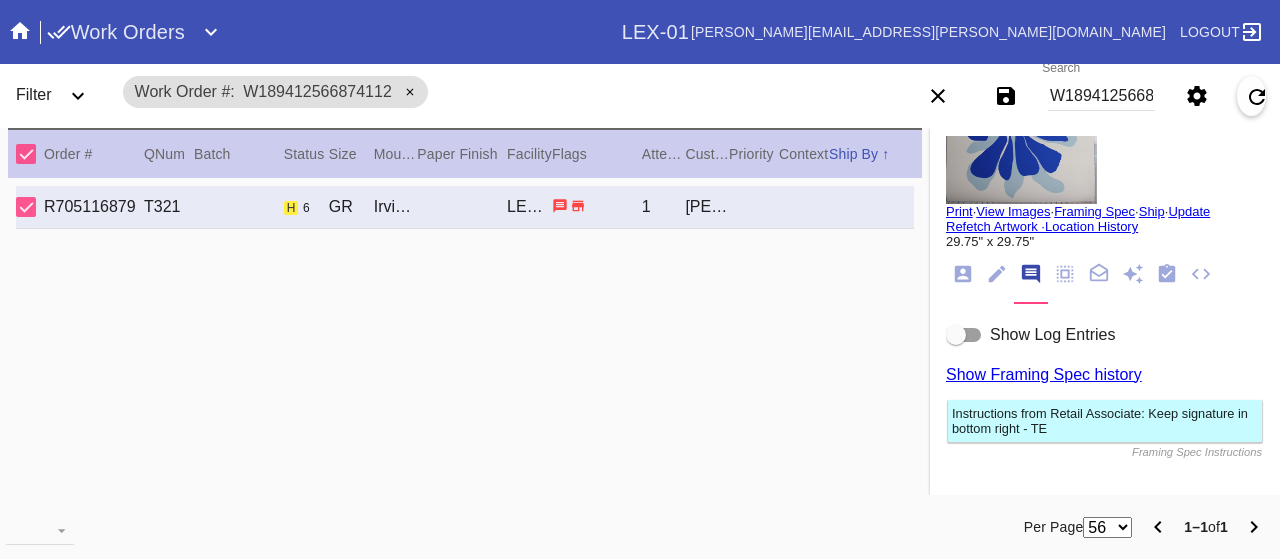 scroll, scrollTop: 0, scrollLeft: 0, axis: both 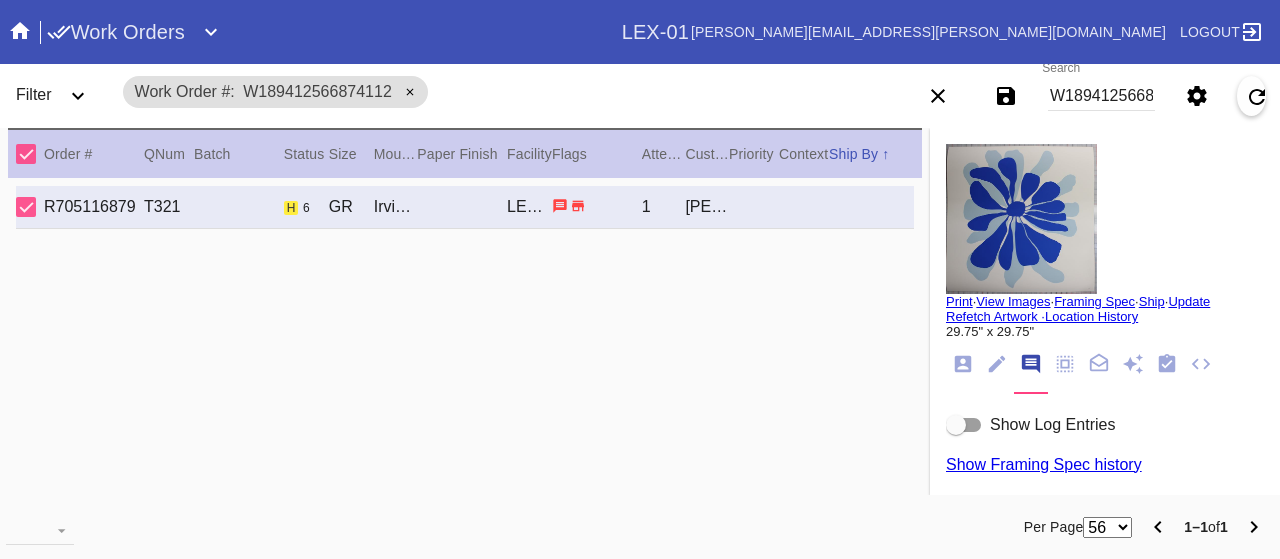 click at bounding box center [964, 425] 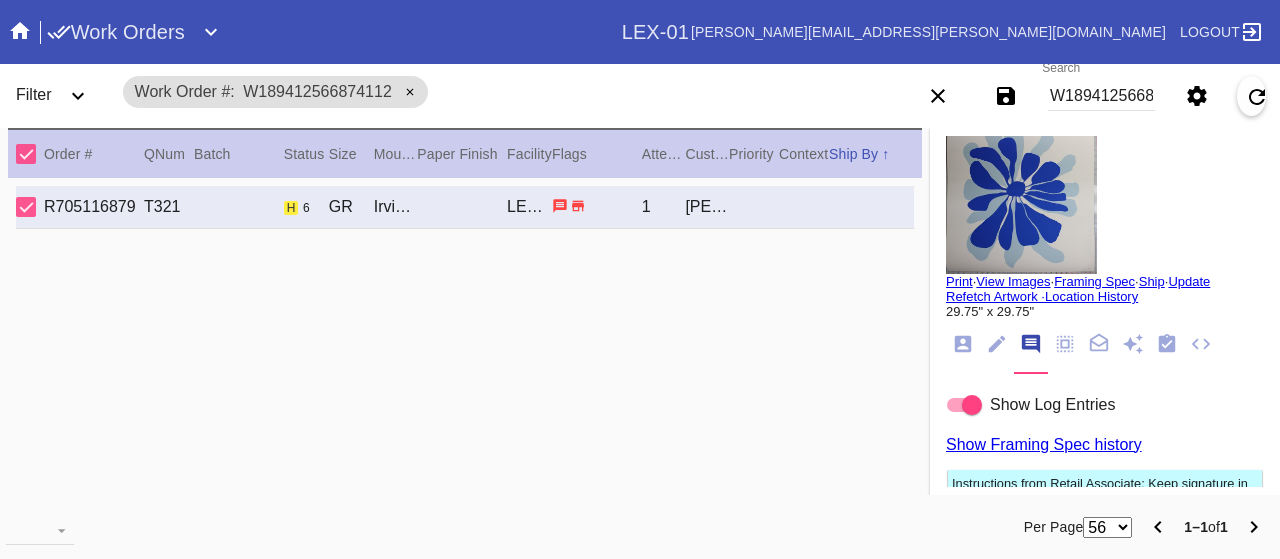scroll, scrollTop: 0, scrollLeft: 0, axis: both 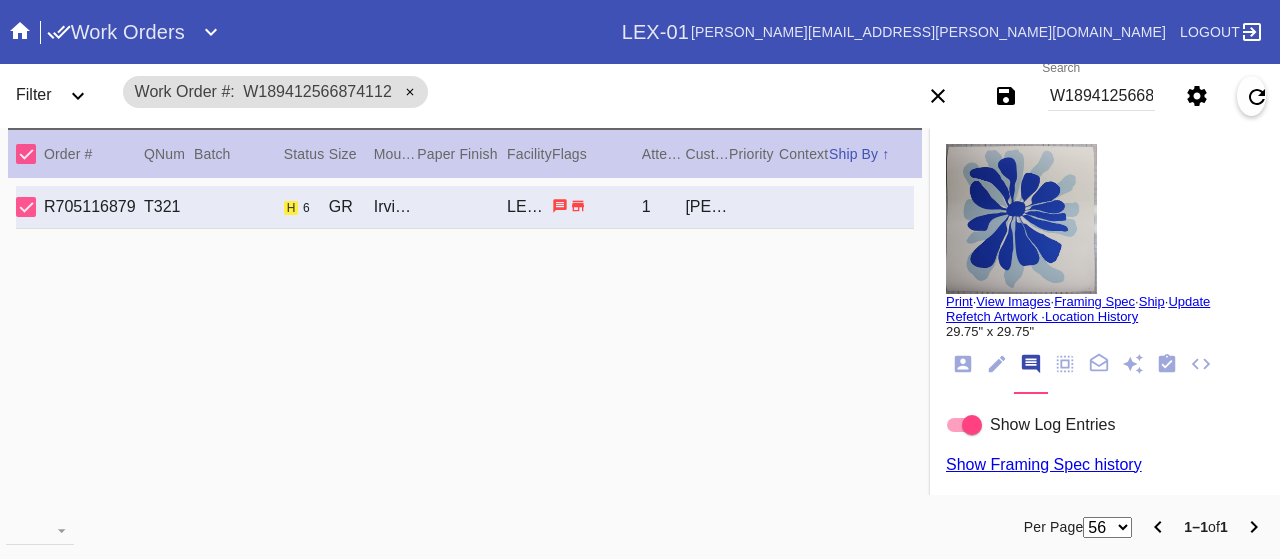 click at bounding box center (1021, 219) 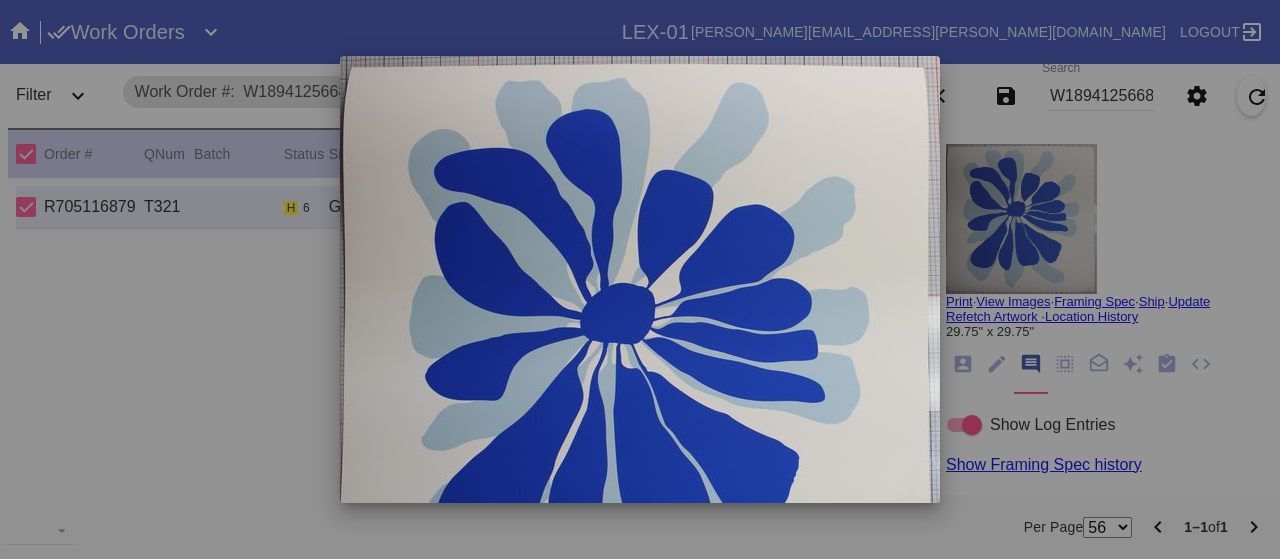 click at bounding box center [640, 279] 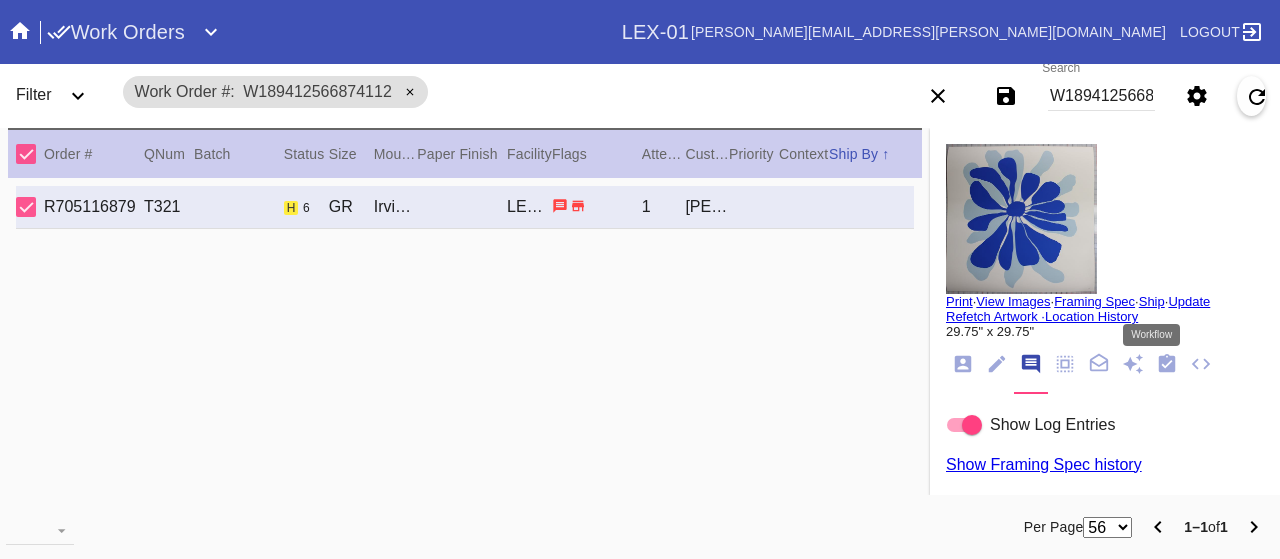 click 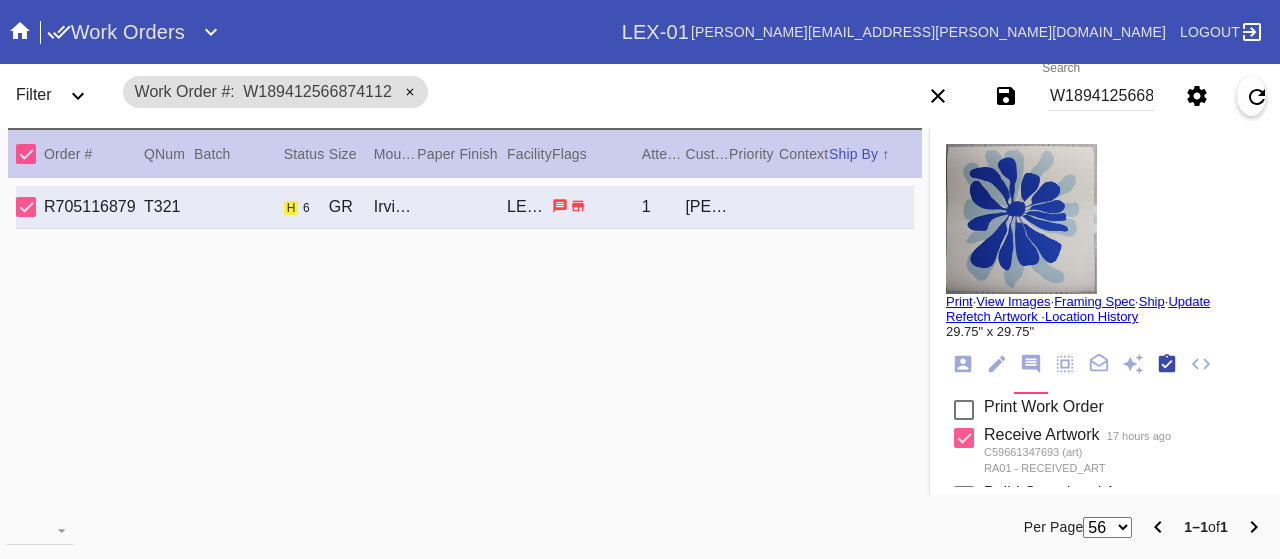 scroll, scrollTop: 318, scrollLeft: 0, axis: vertical 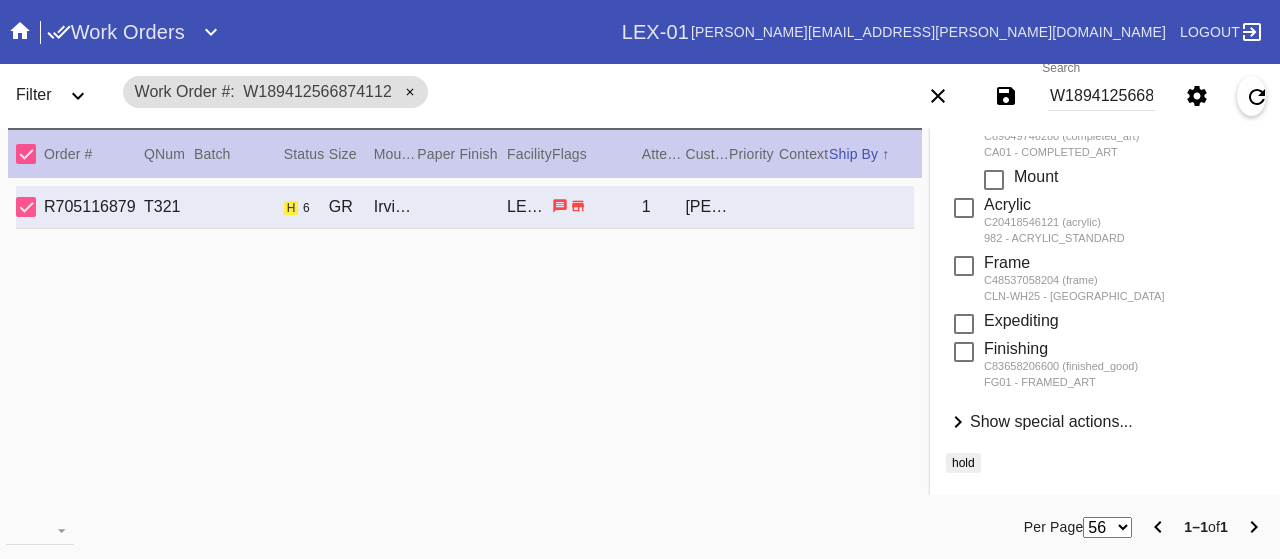 click on "Show special actions..." at bounding box center (1051, 421) 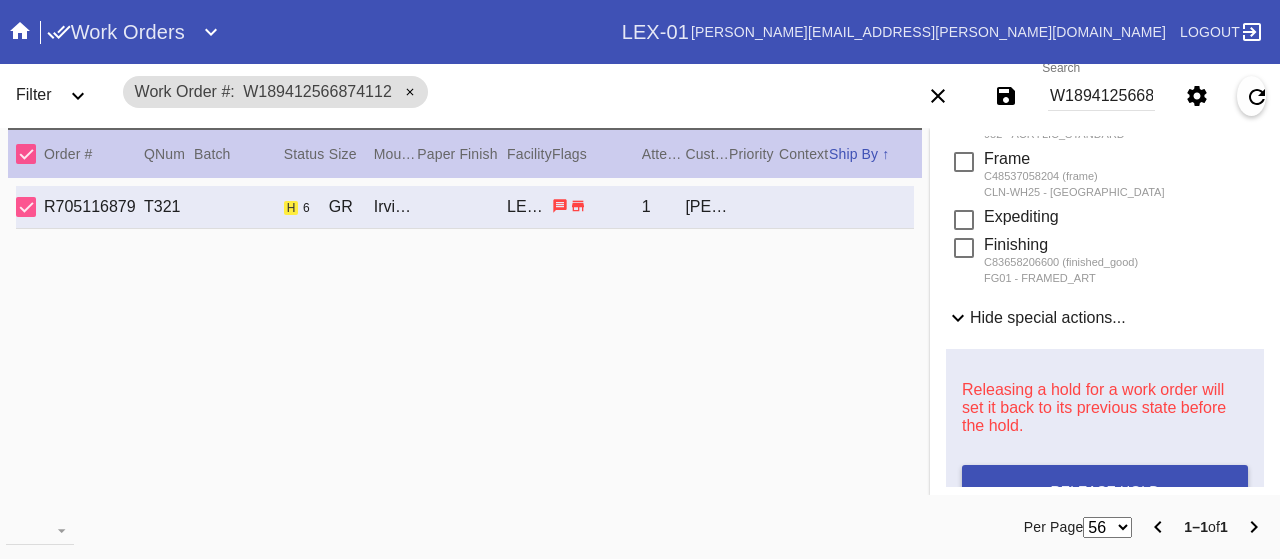 scroll, scrollTop: 578, scrollLeft: 0, axis: vertical 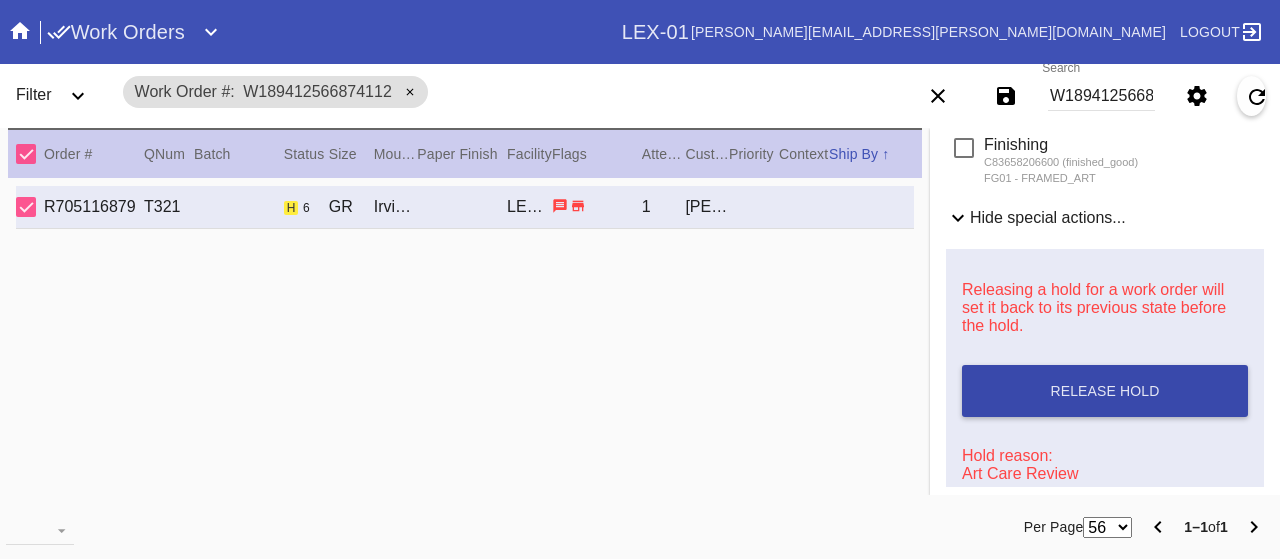 click on "Release Hold" at bounding box center [1105, 391] 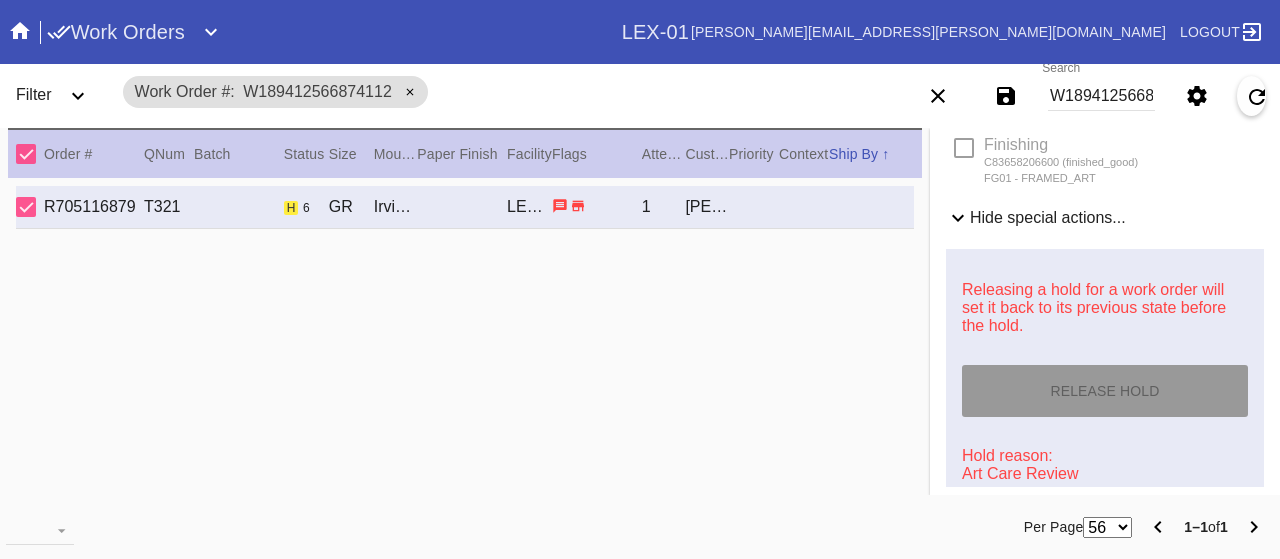 type on "7/10/2025" 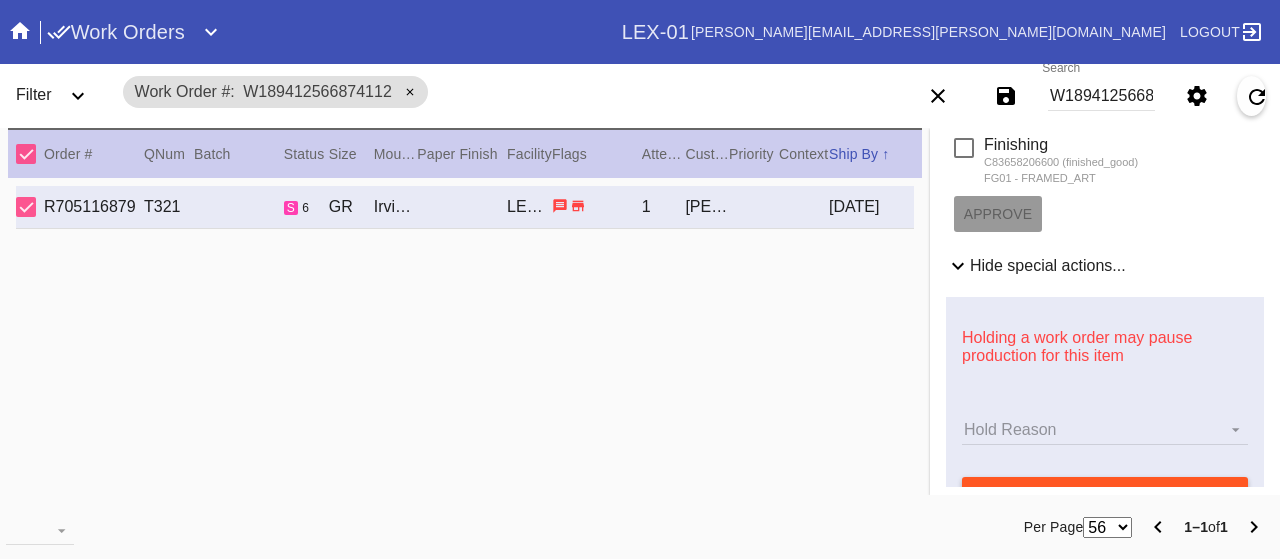 click on "W189412566874112" at bounding box center (1101, 96) 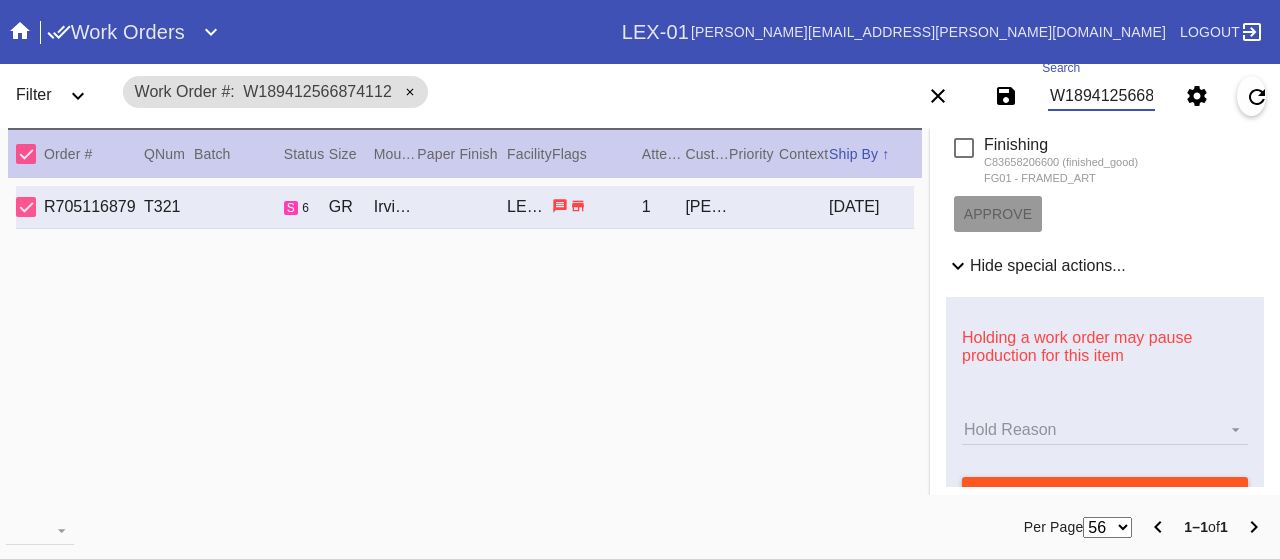 click on "W189412566874112" at bounding box center [1101, 96] 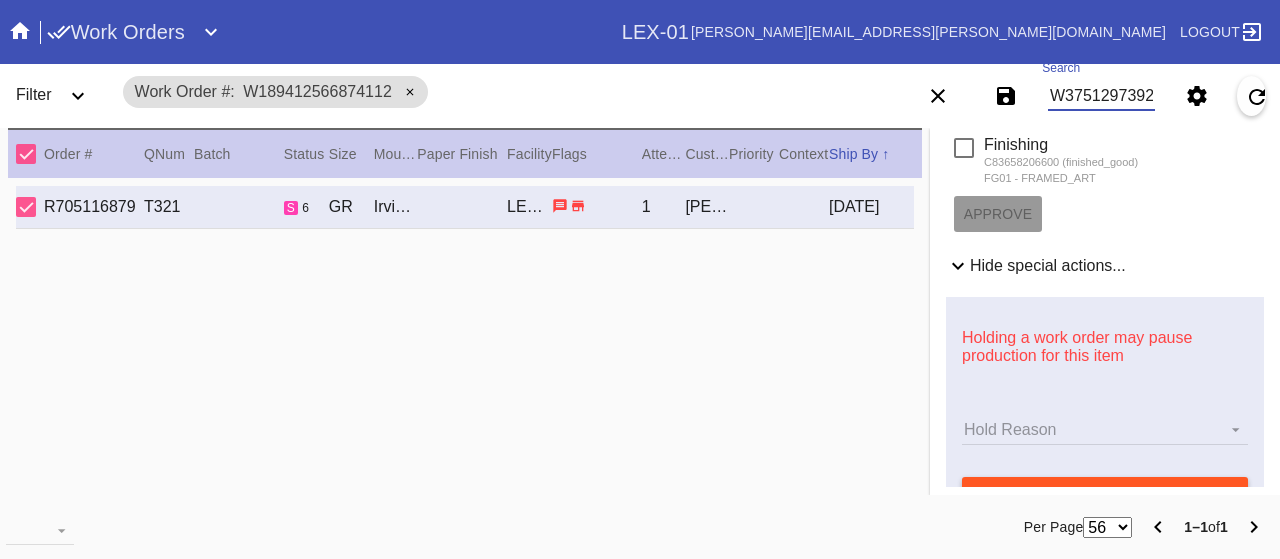 type on "W375129739216908" 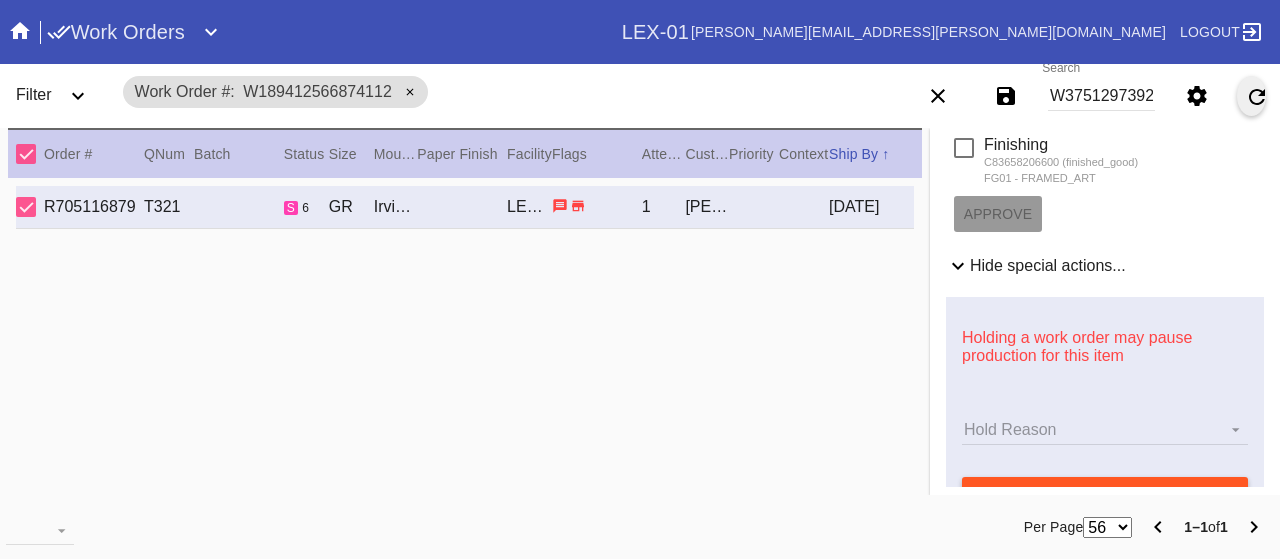scroll, scrollTop: 0, scrollLeft: 0, axis: both 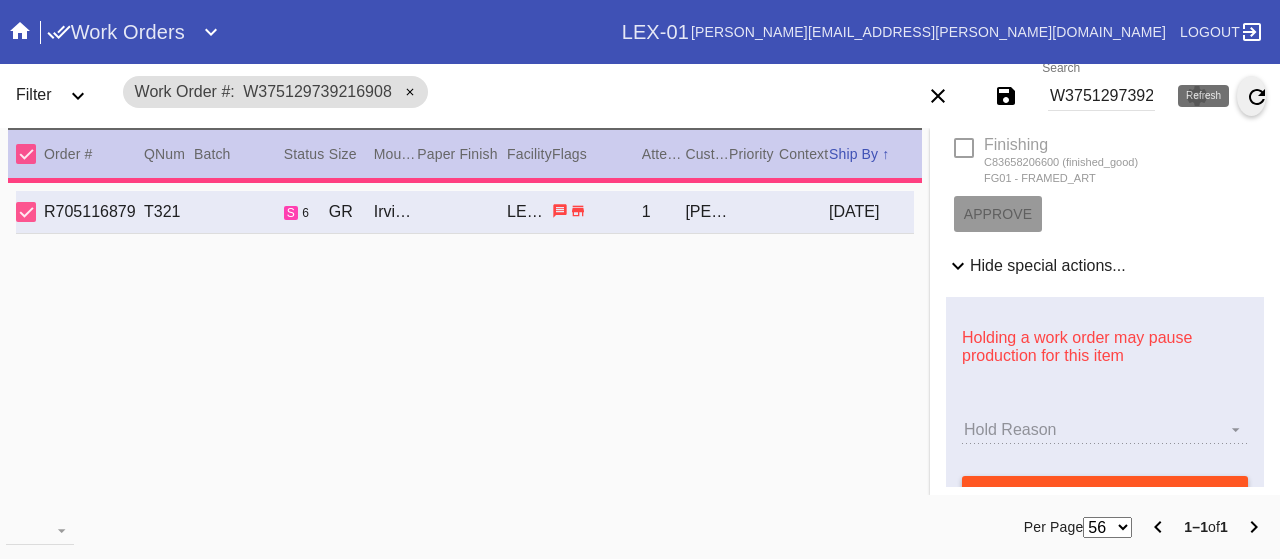 type on "3.0" 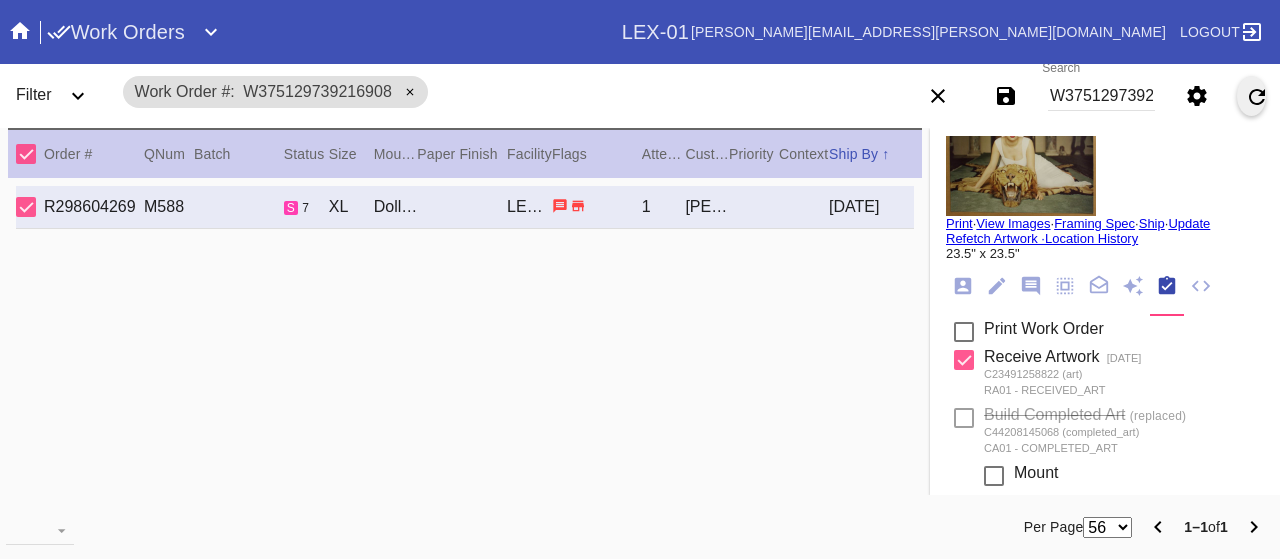 scroll, scrollTop: 0, scrollLeft: 0, axis: both 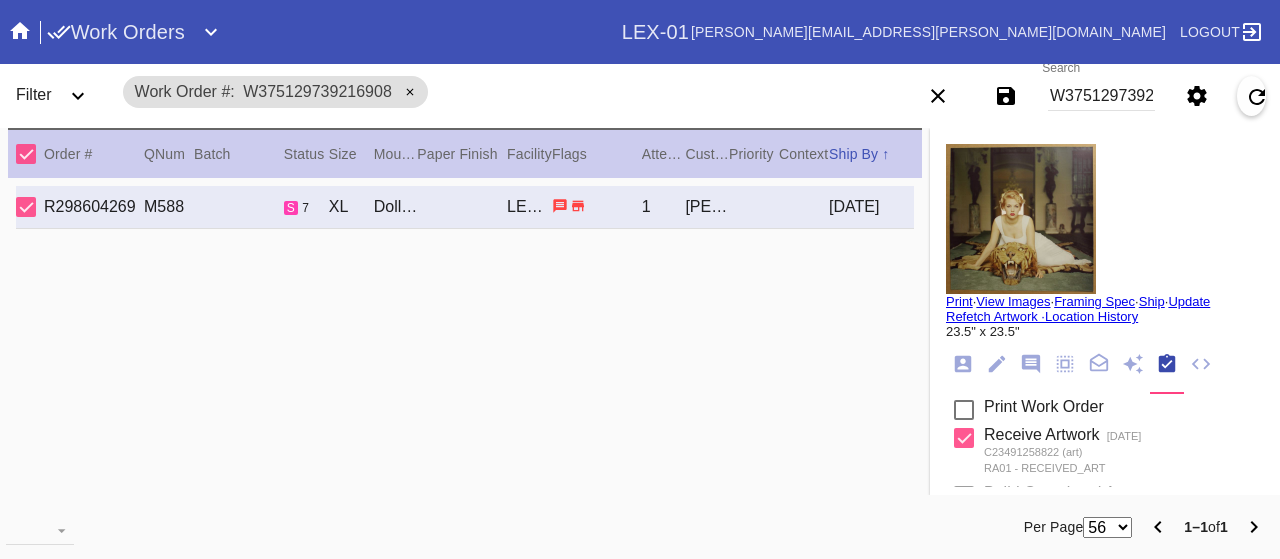 click at bounding box center (1021, 219) 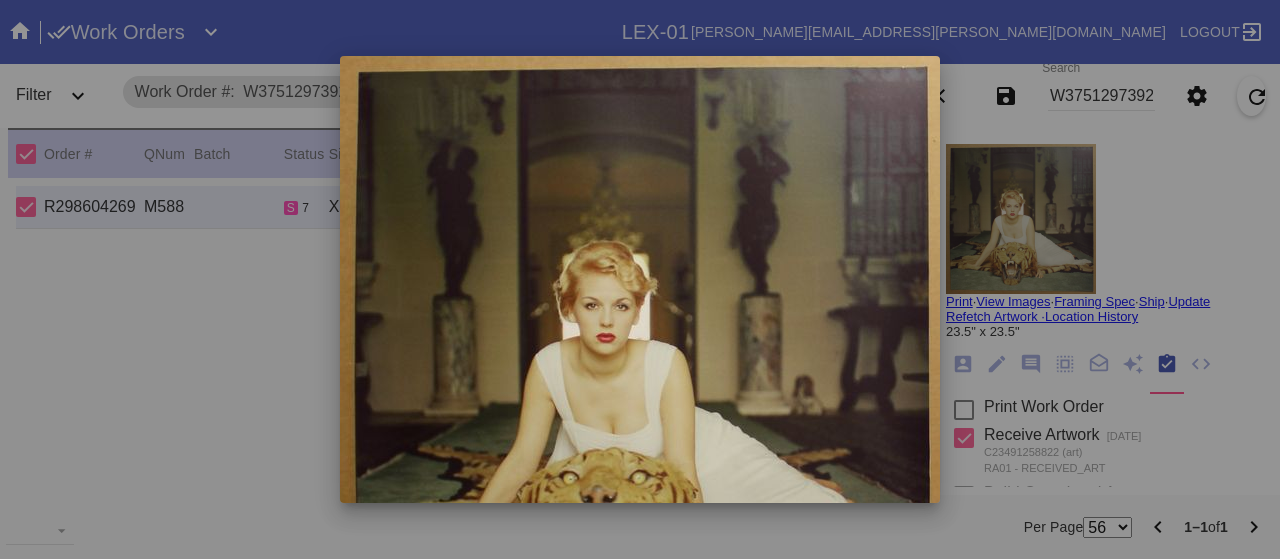 click at bounding box center (640, 279) 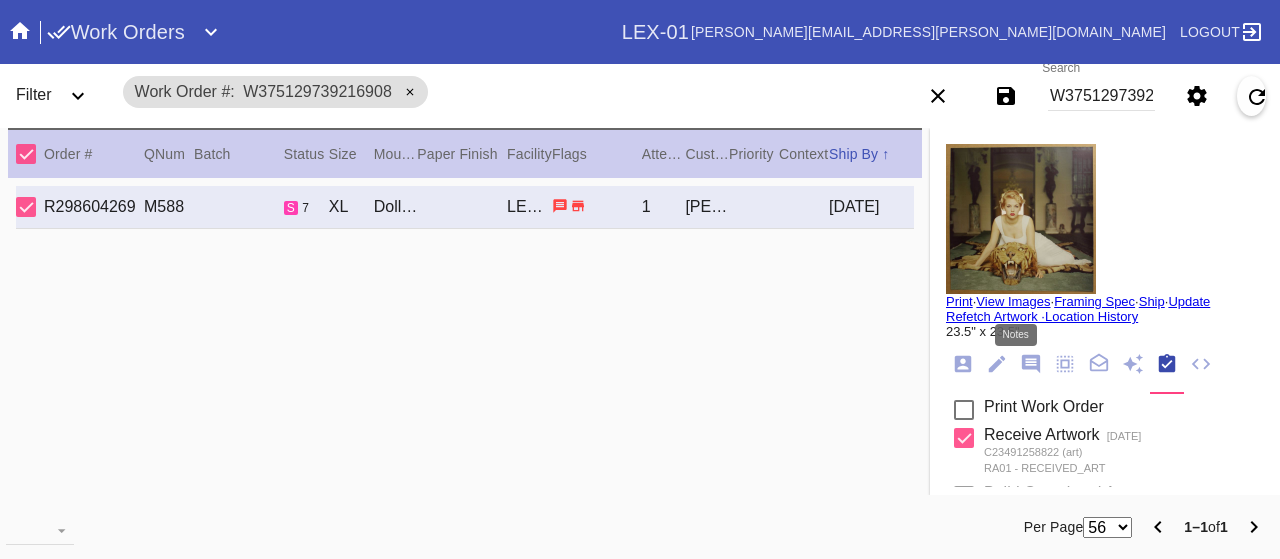 click 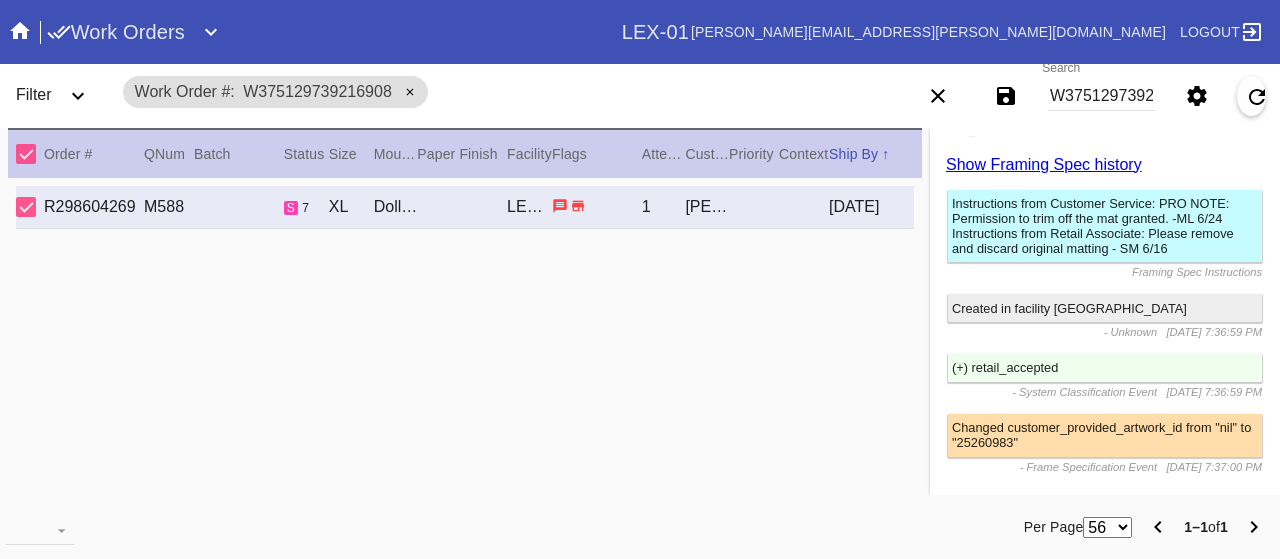 scroll, scrollTop: 0, scrollLeft: 0, axis: both 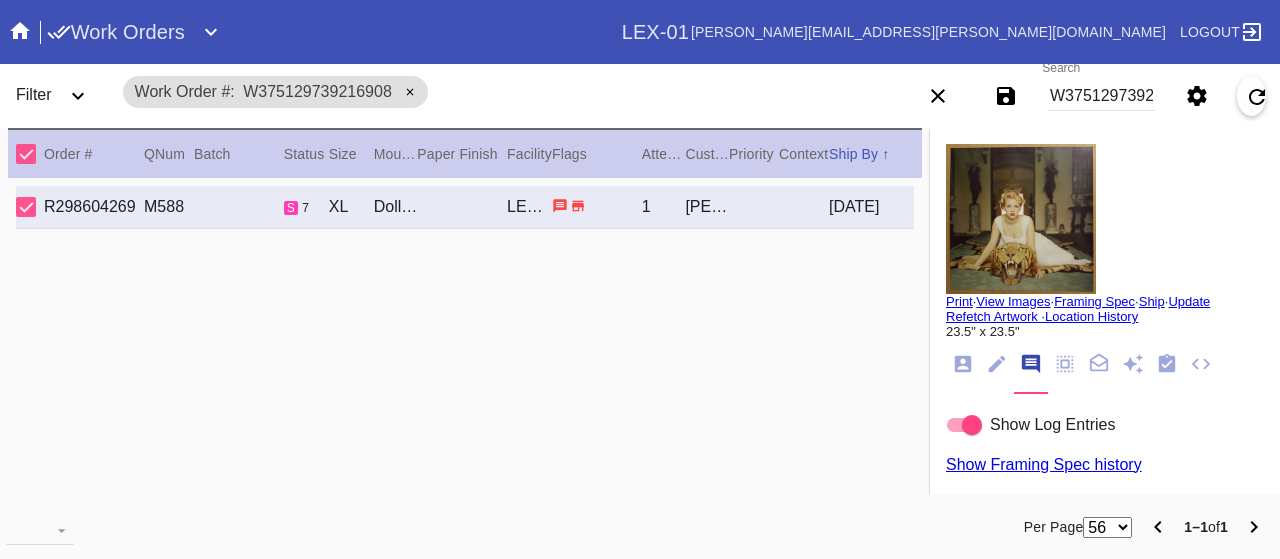 click on "Print" at bounding box center [959, 301] 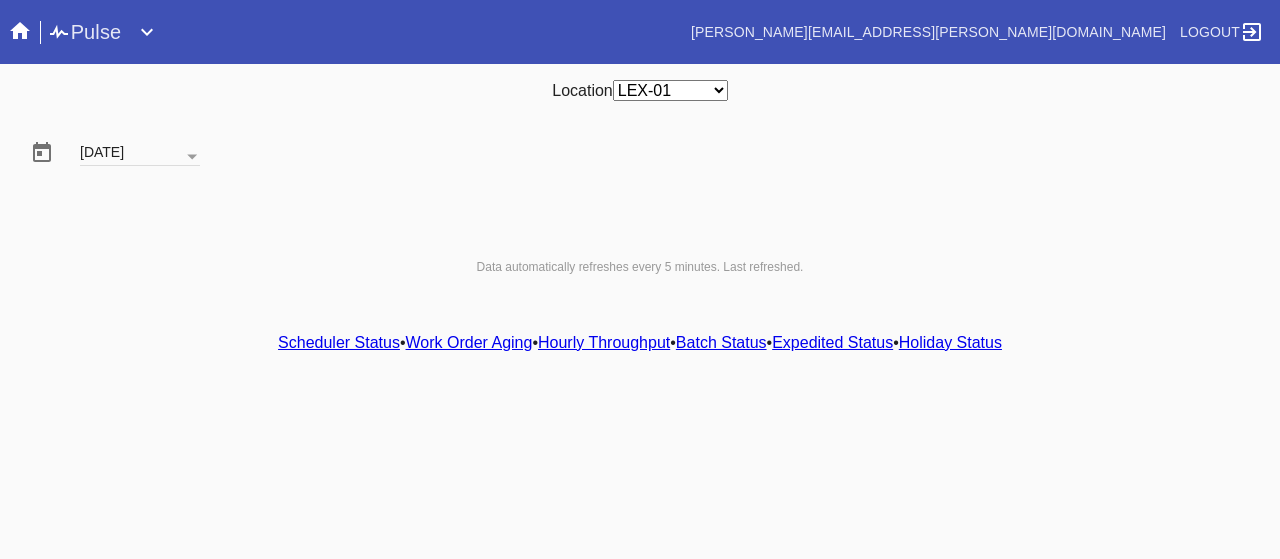 scroll, scrollTop: 0, scrollLeft: 0, axis: both 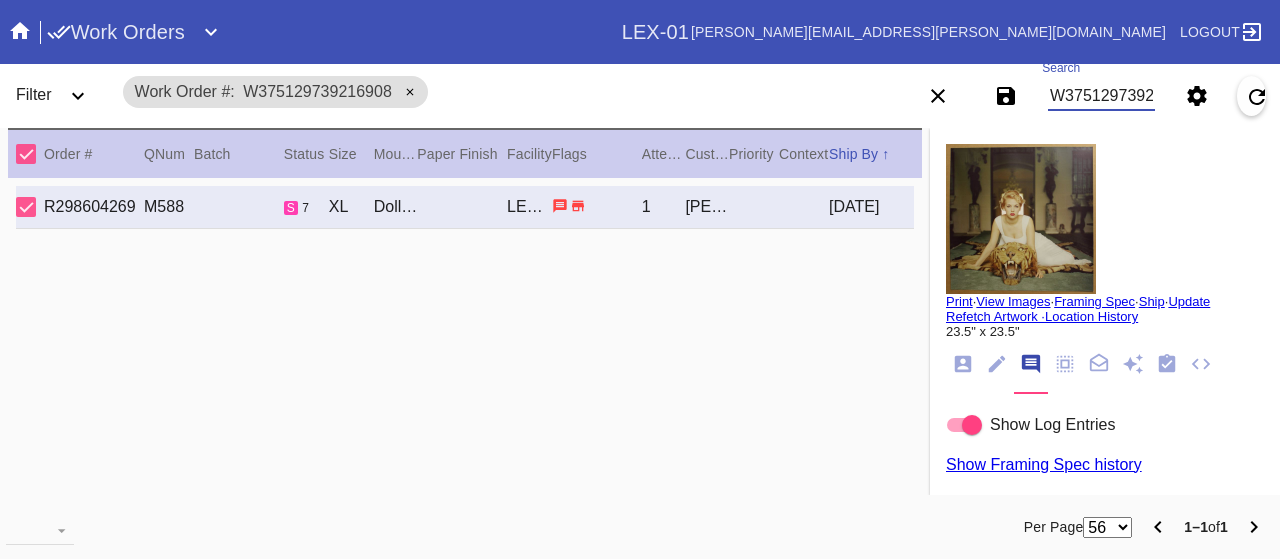 click on "W375129739216908" at bounding box center (1101, 96) 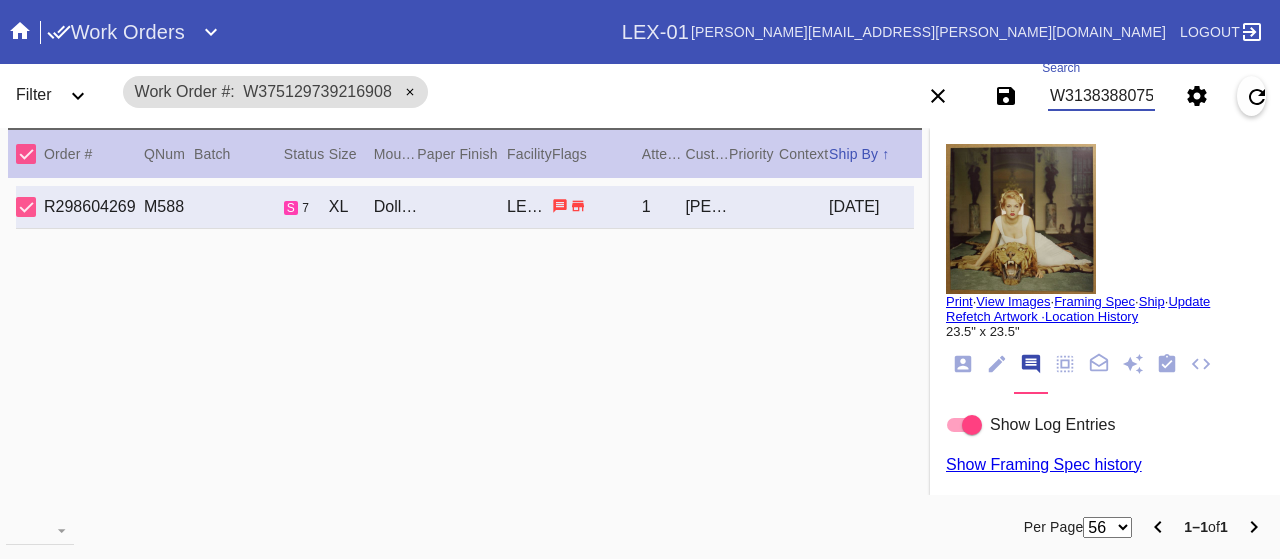 type on "W313838807521781" 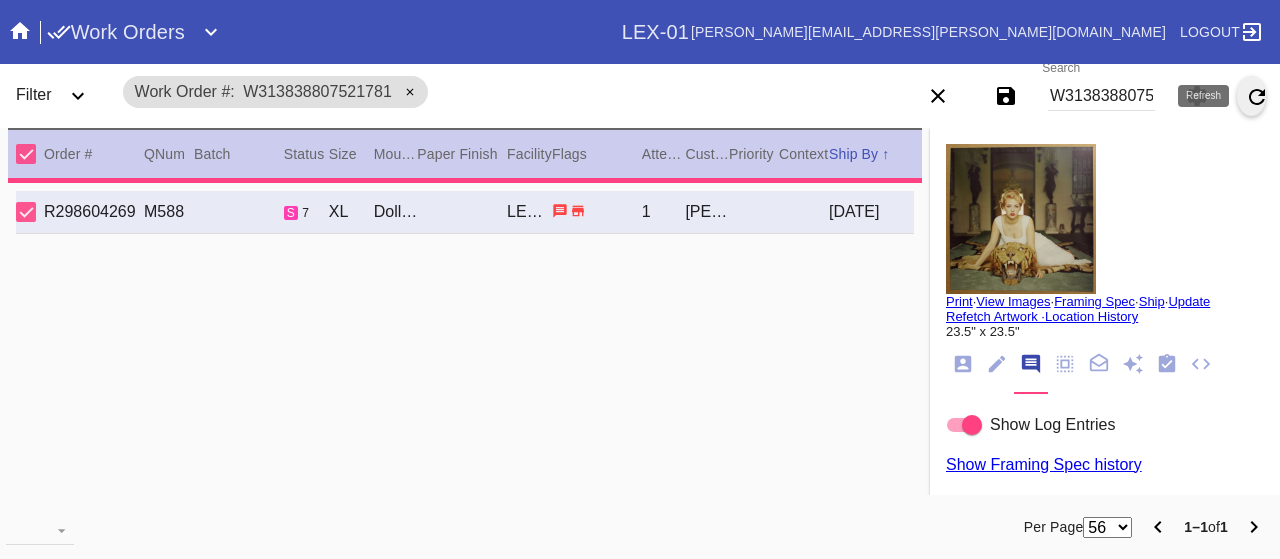type on "1.5" 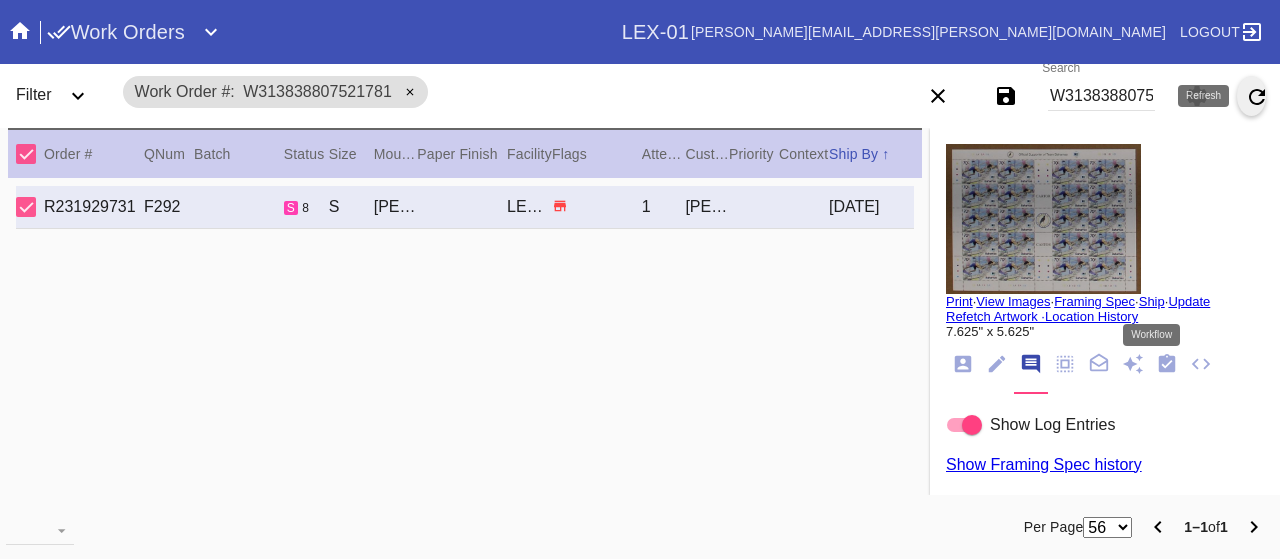 click 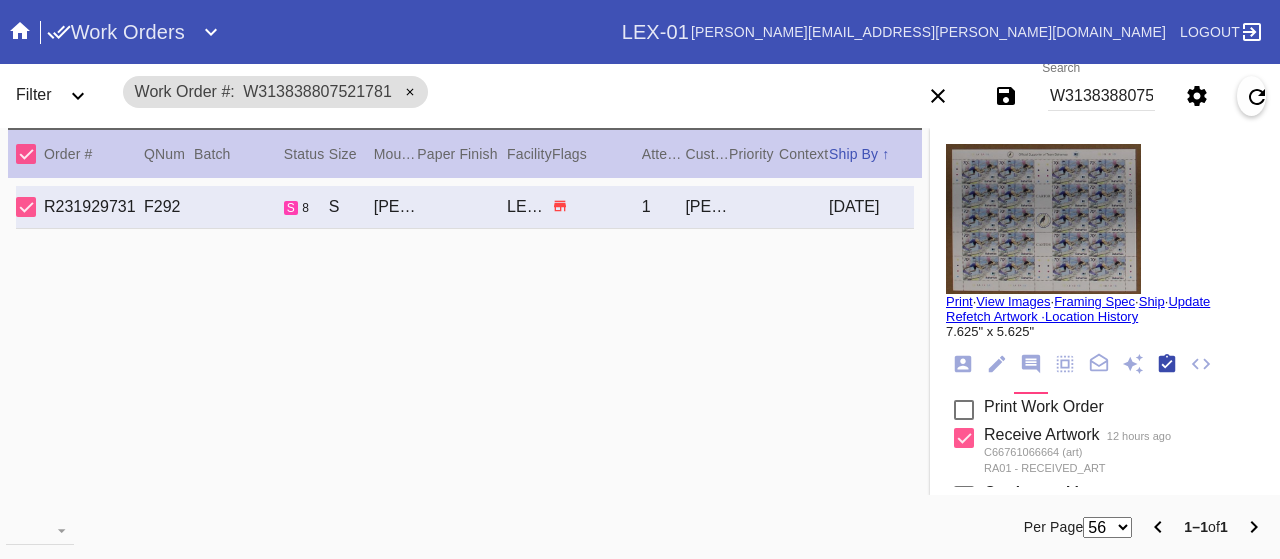 scroll, scrollTop: 318, scrollLeft: 0, axis: vertical 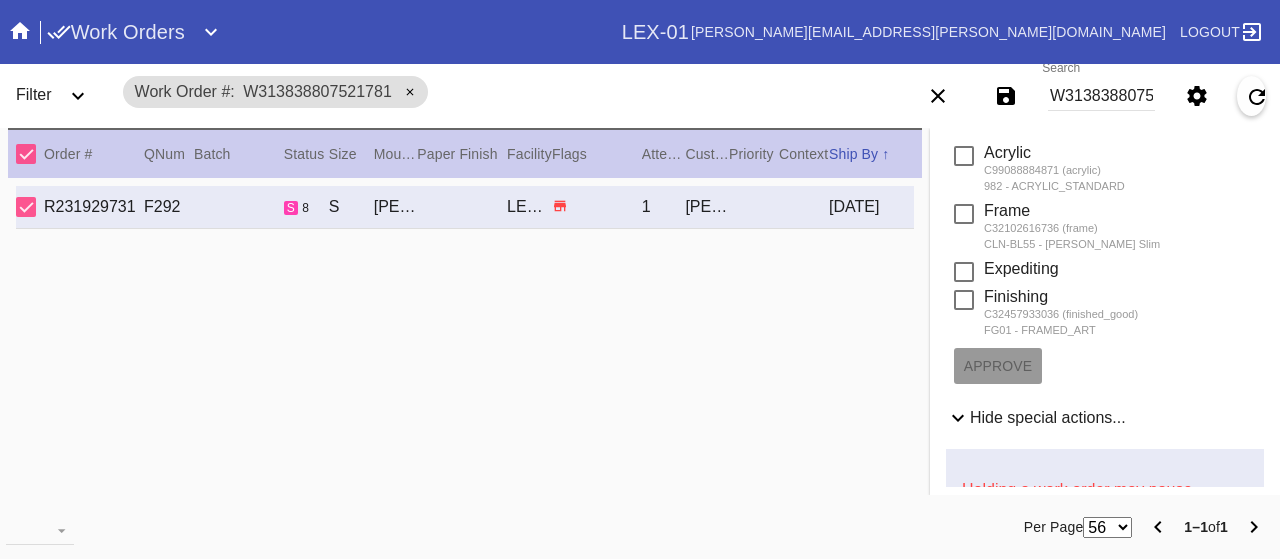 click at bounding box center [964, 300] 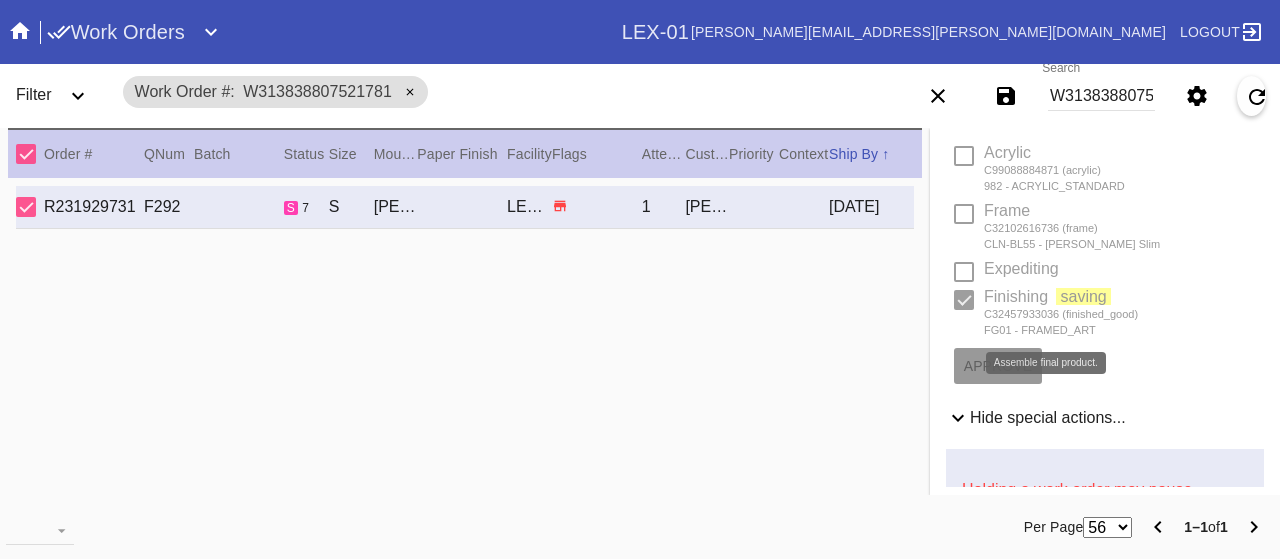 type 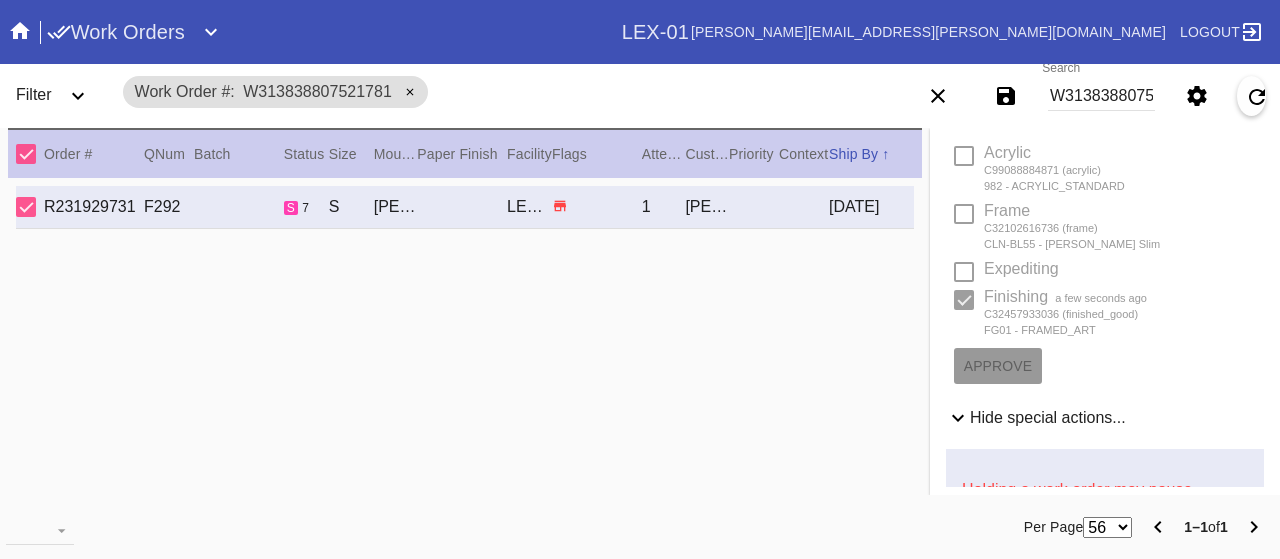 type on "[DATE]" 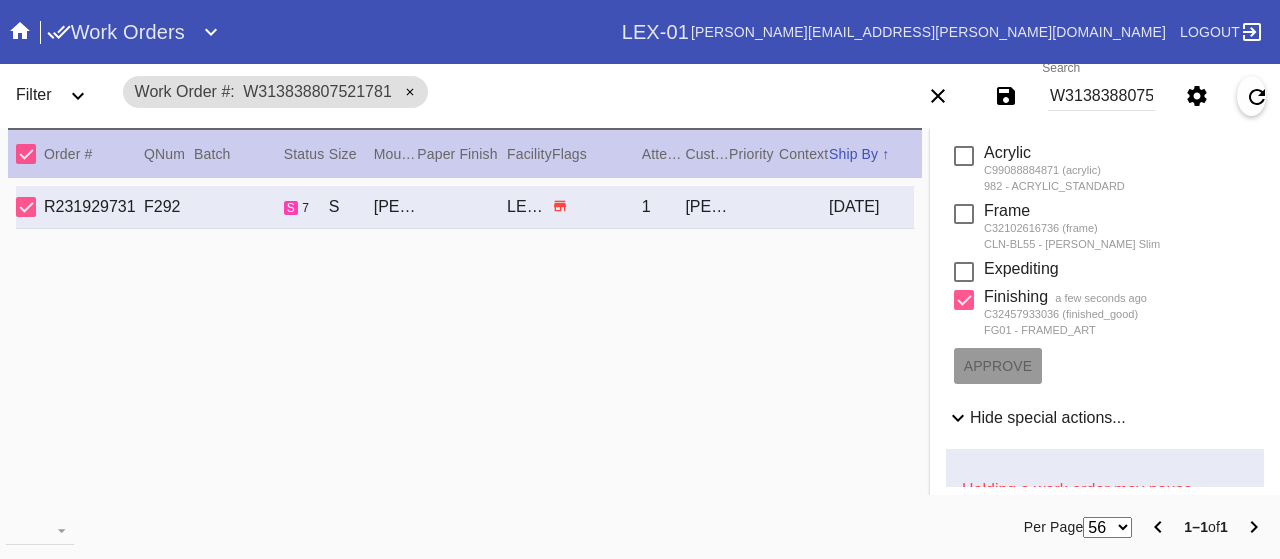 click at bounding box center (964, 272) 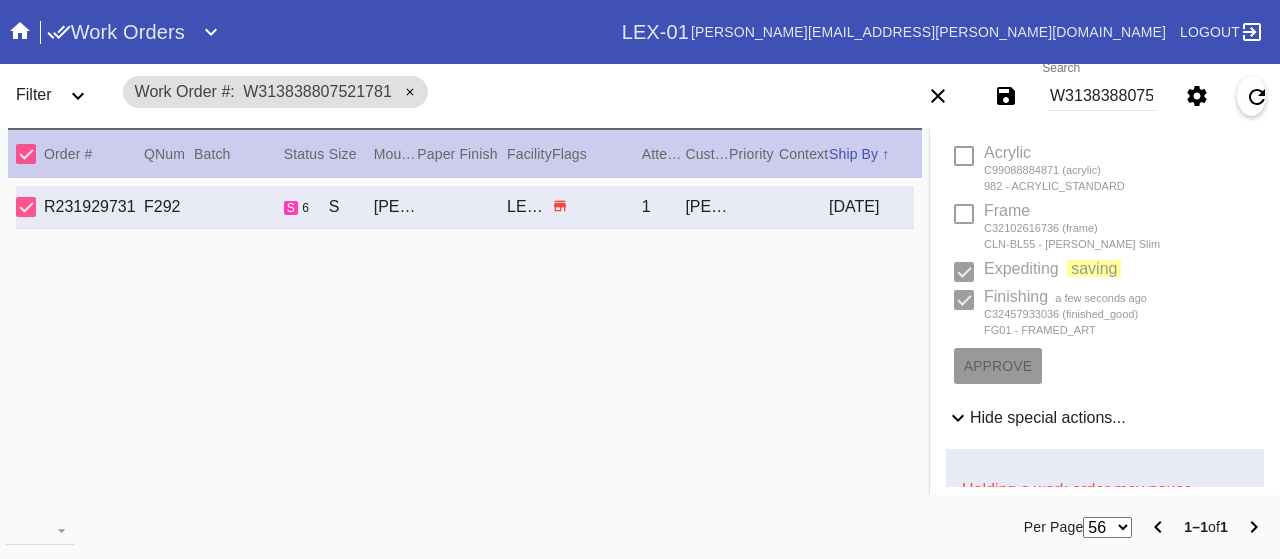 type 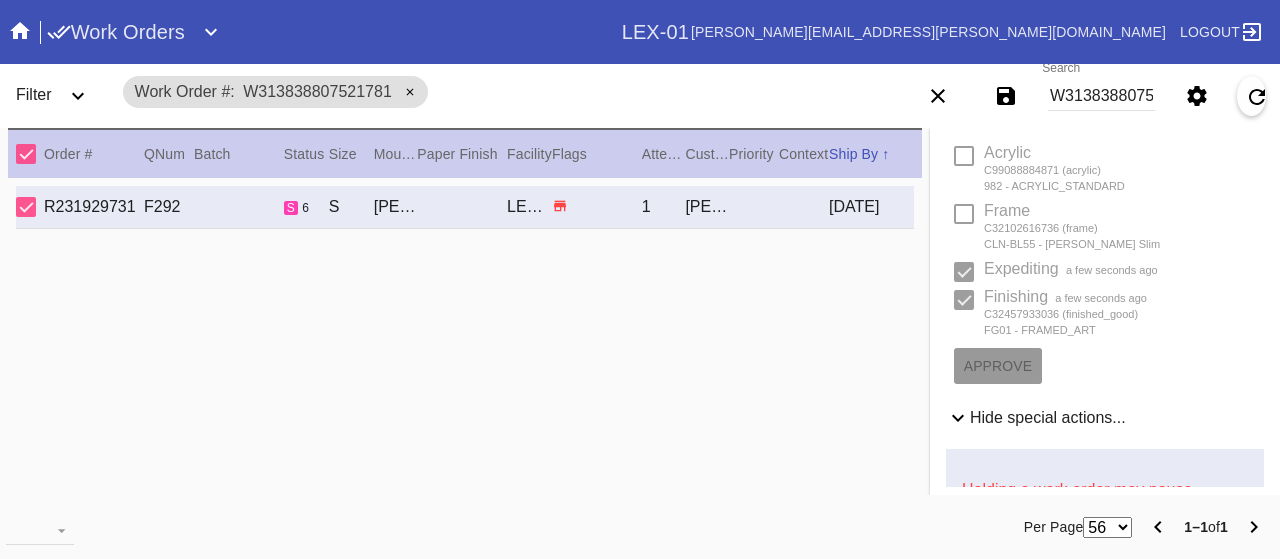 type on "7/6/2025" 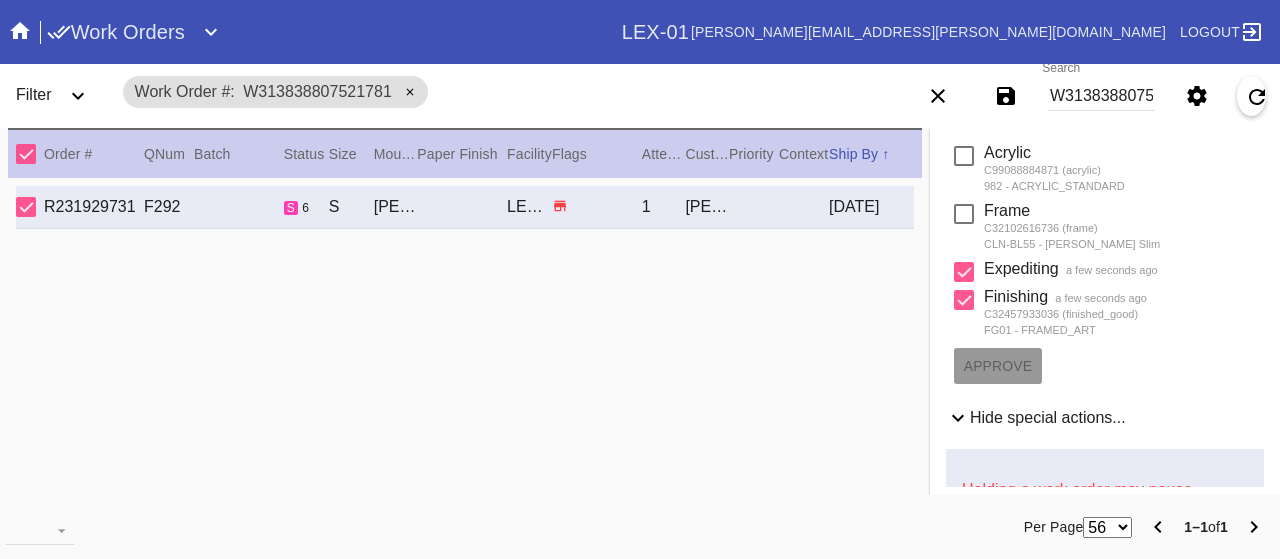 click at bounding box center (964, 214) 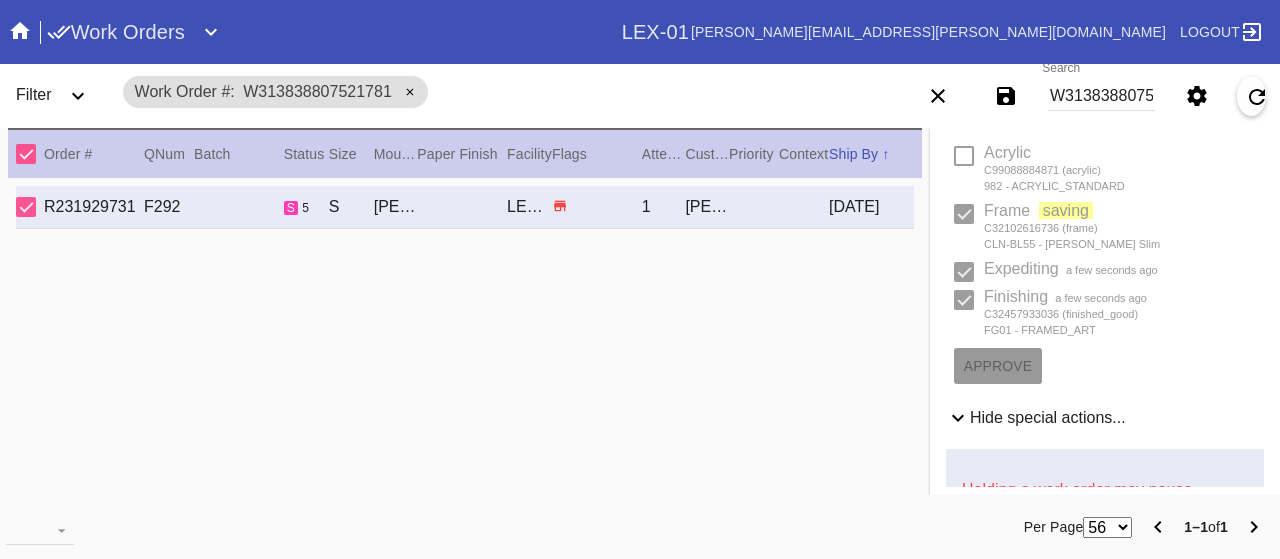type 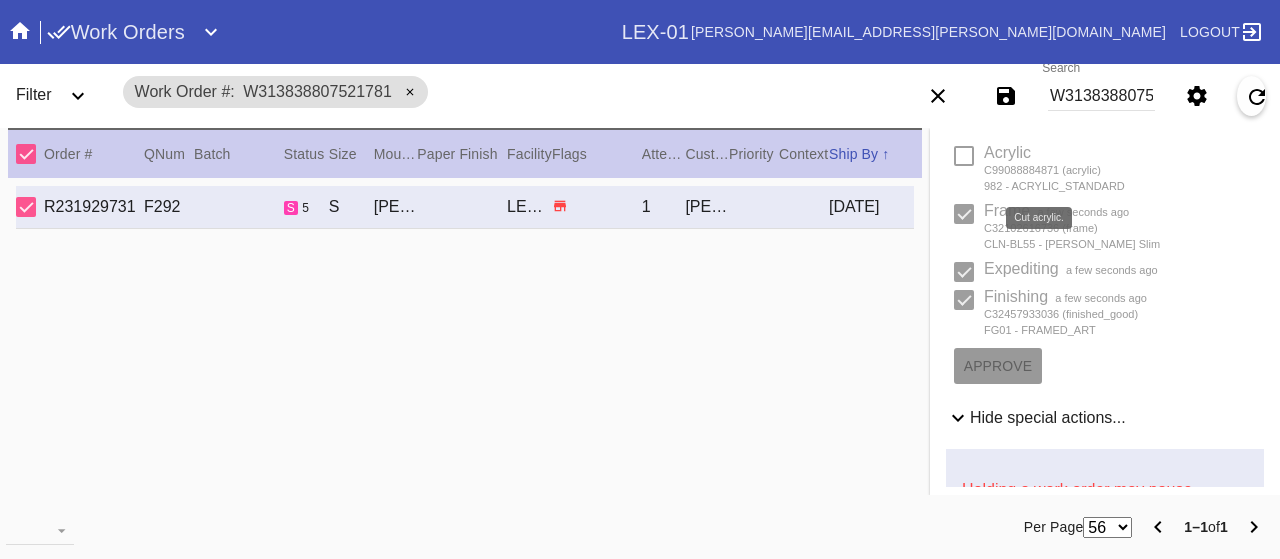 type on "7/5/2025" 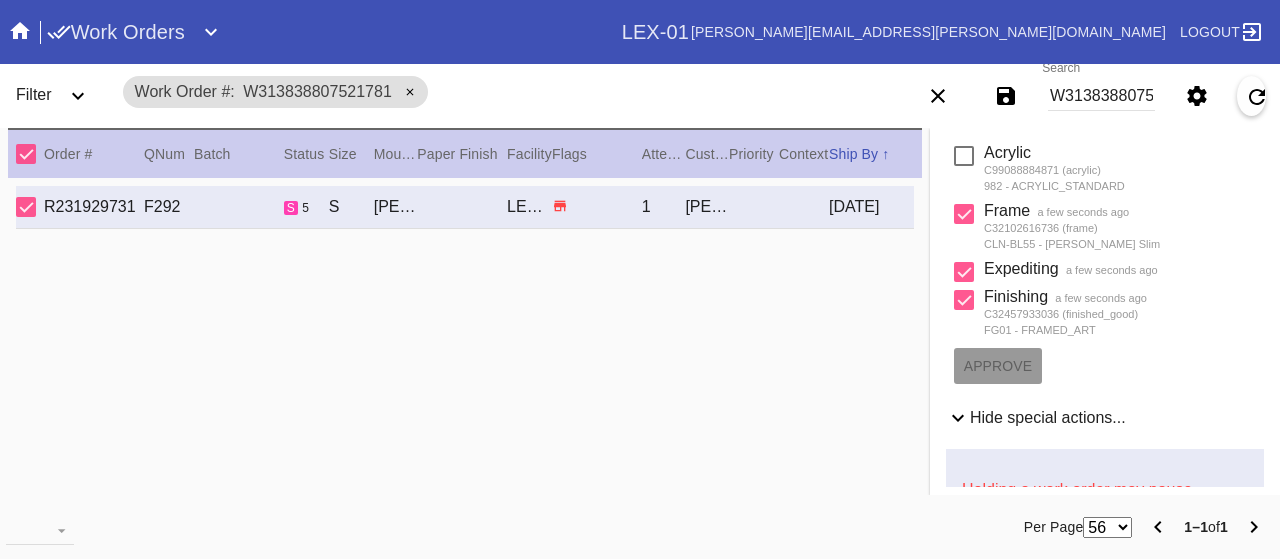 click at bounding box center [964, 156] 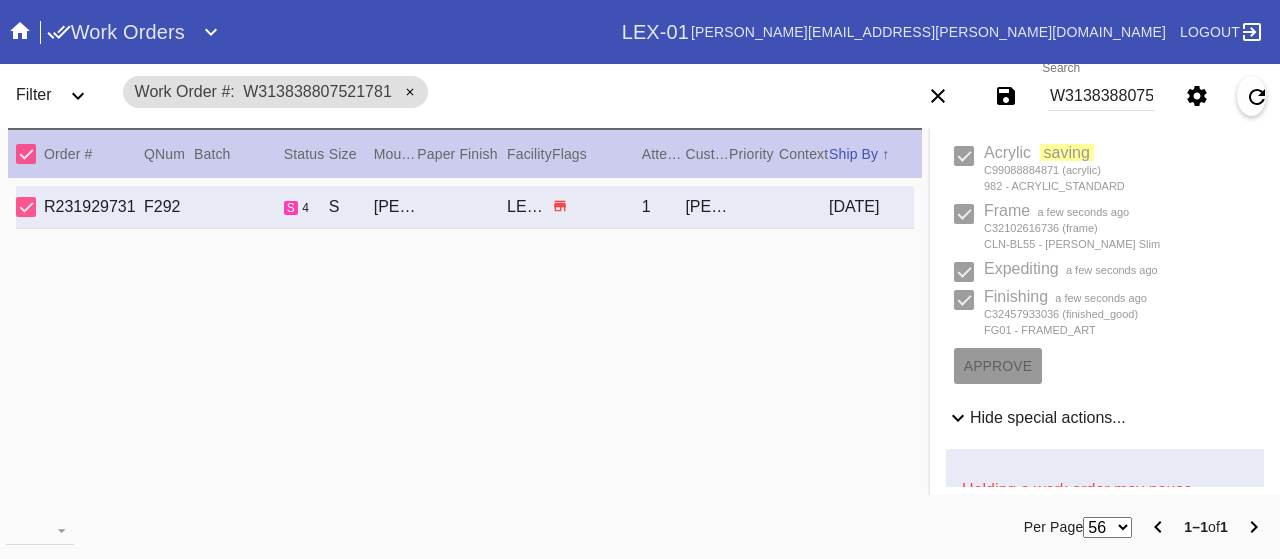 type 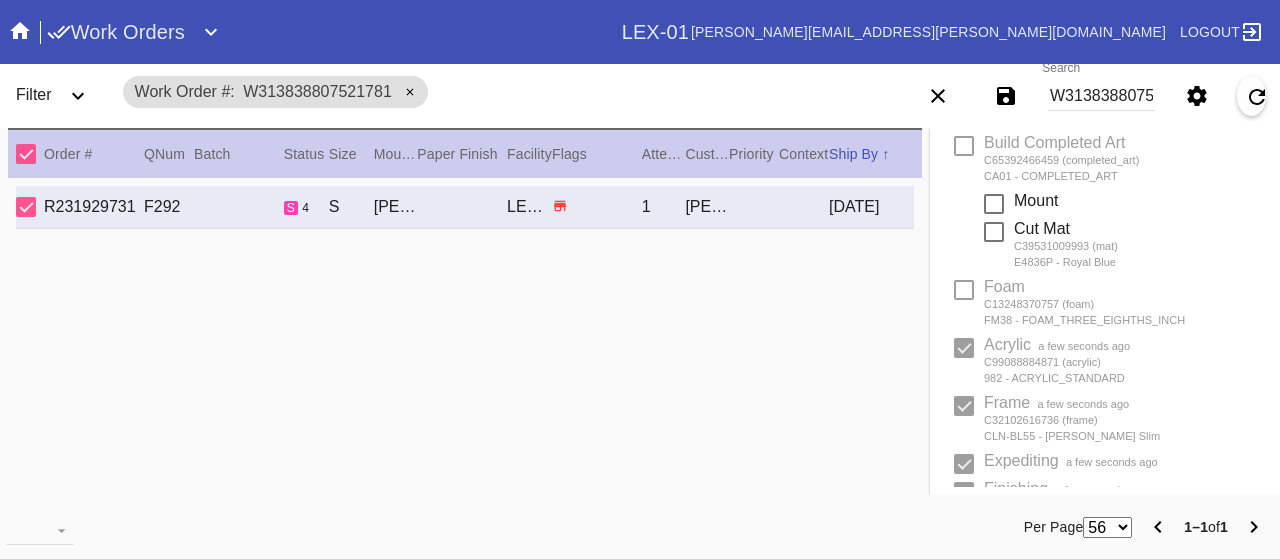 scroll, scrollTop: 300, scrollLeft: 0, axis: vertical 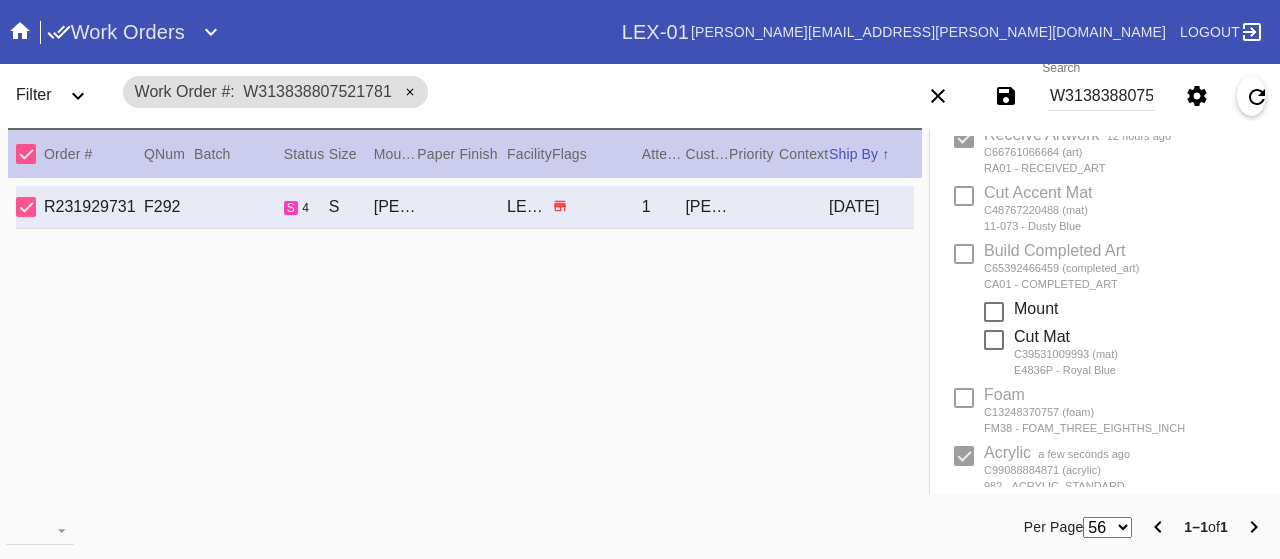 type on "7/4/2025" 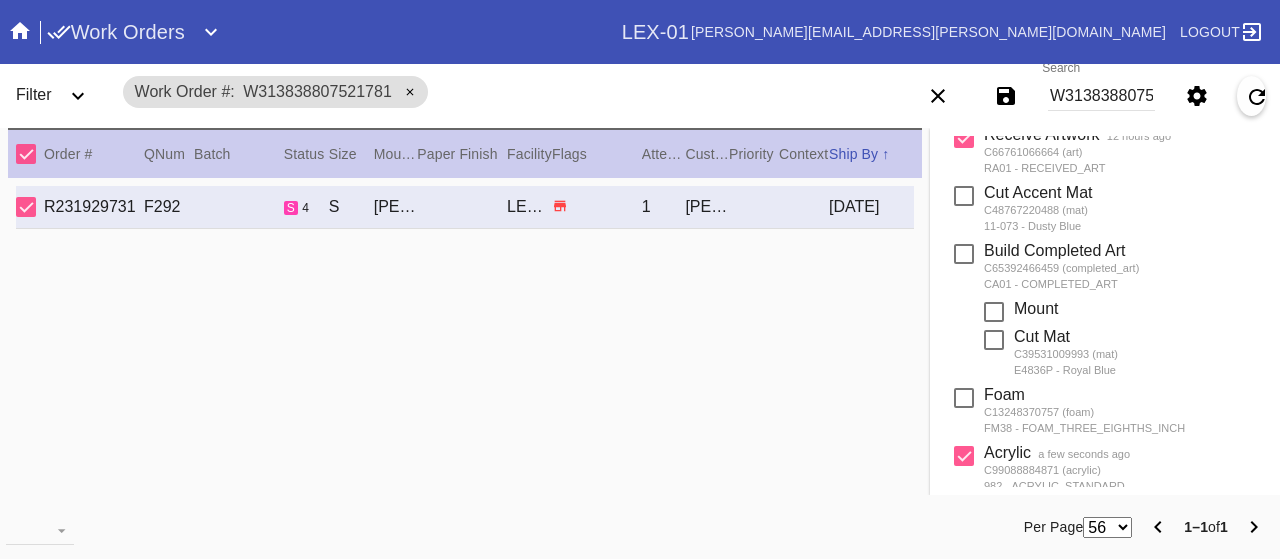 click at bounding box center [964, 398] 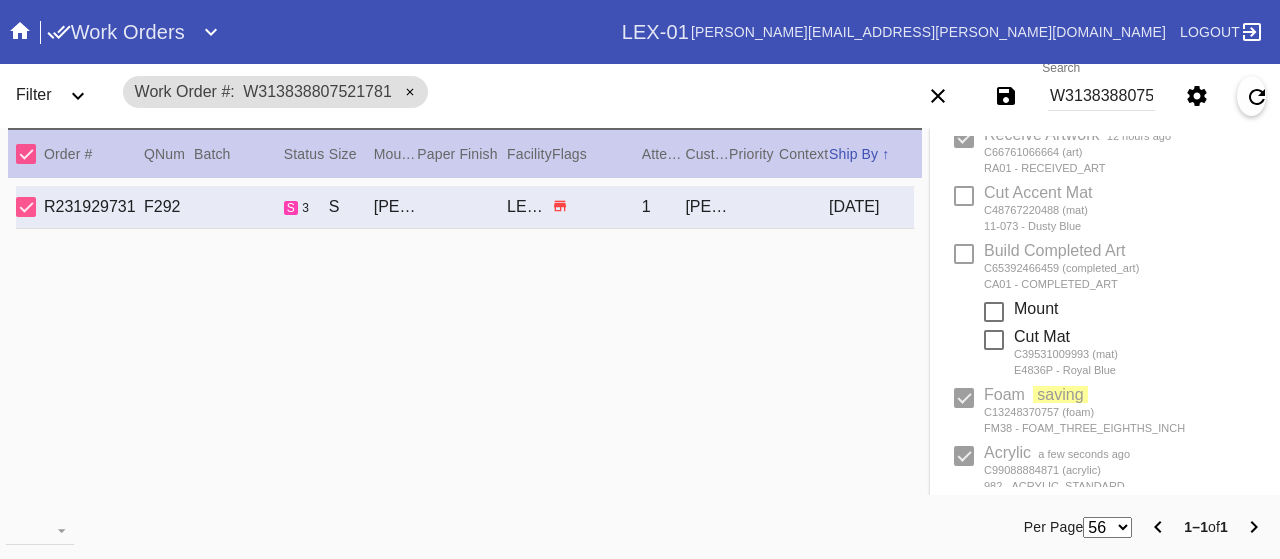 type 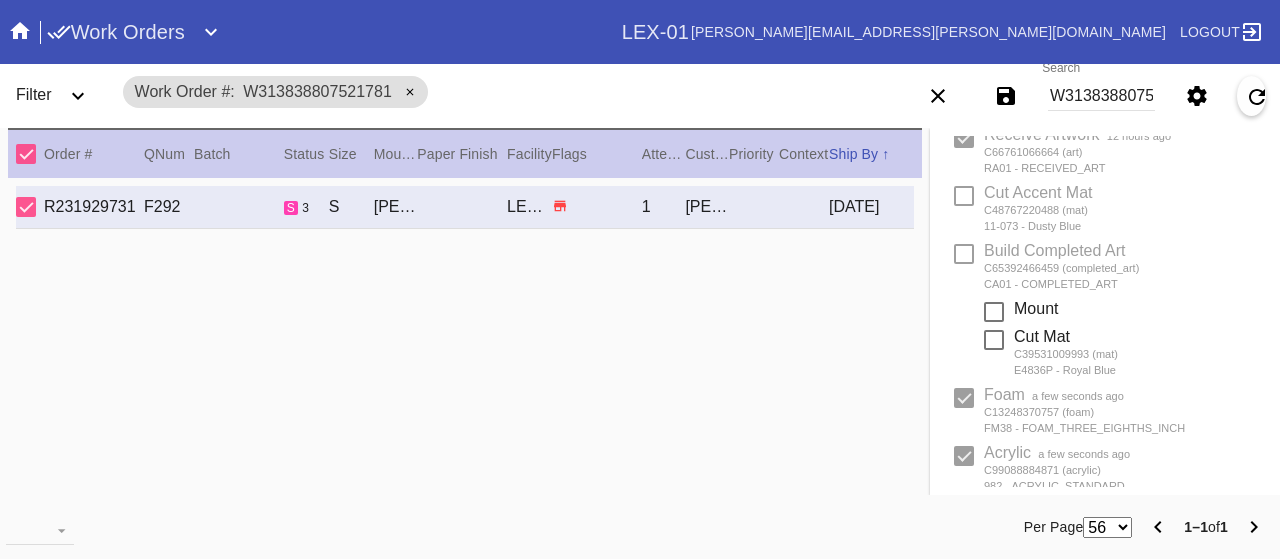 type on "7/3/2025" 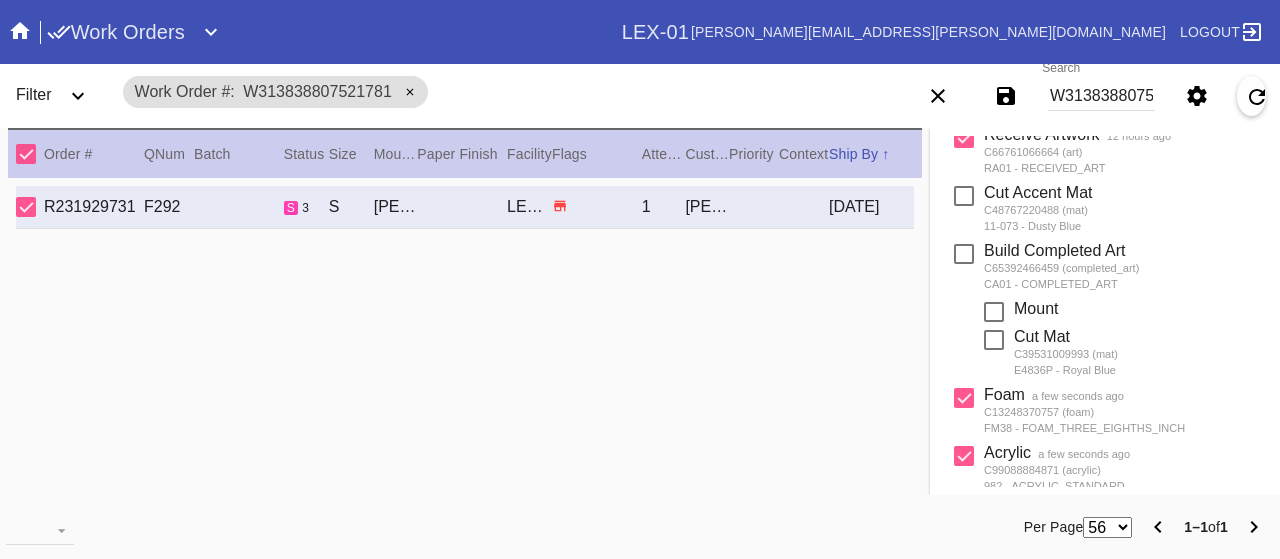 click at bounding box center [964, 254] 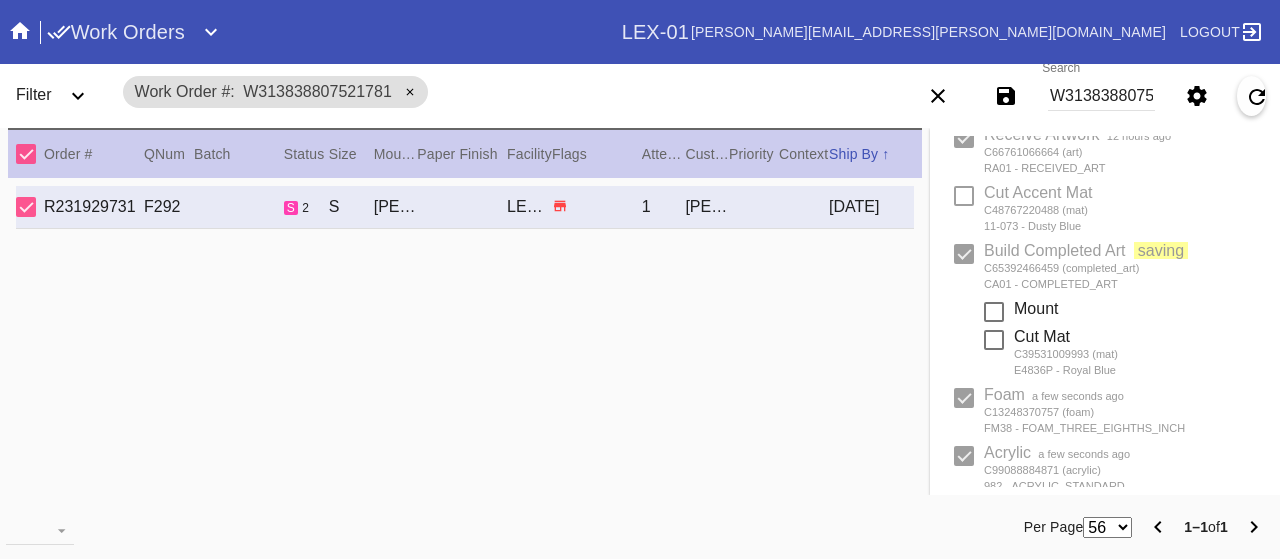 type 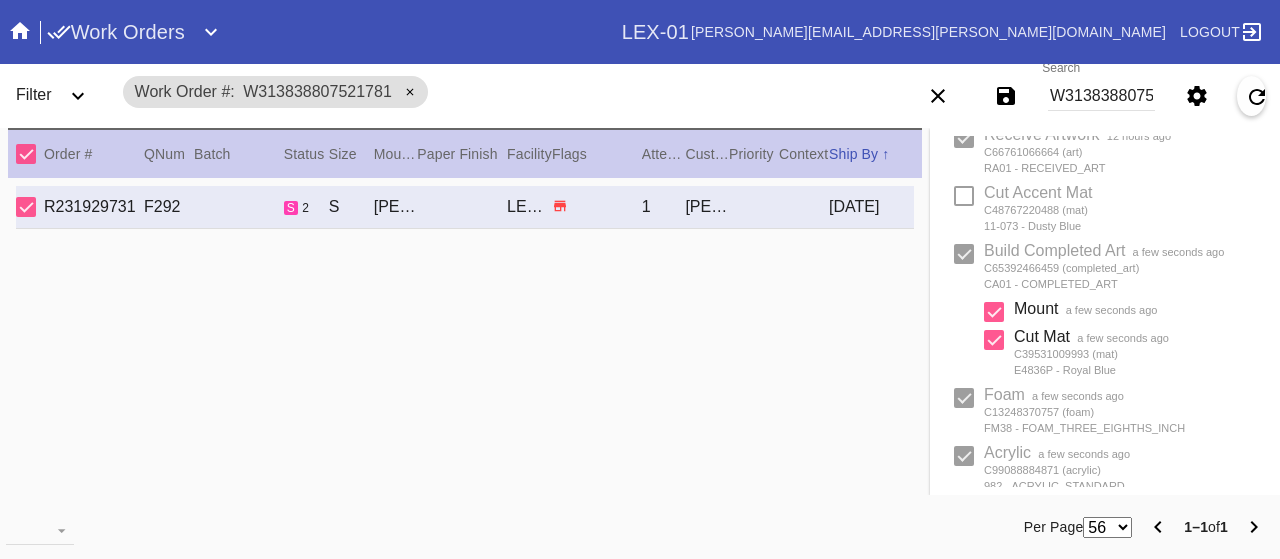 type on "[DATE]" 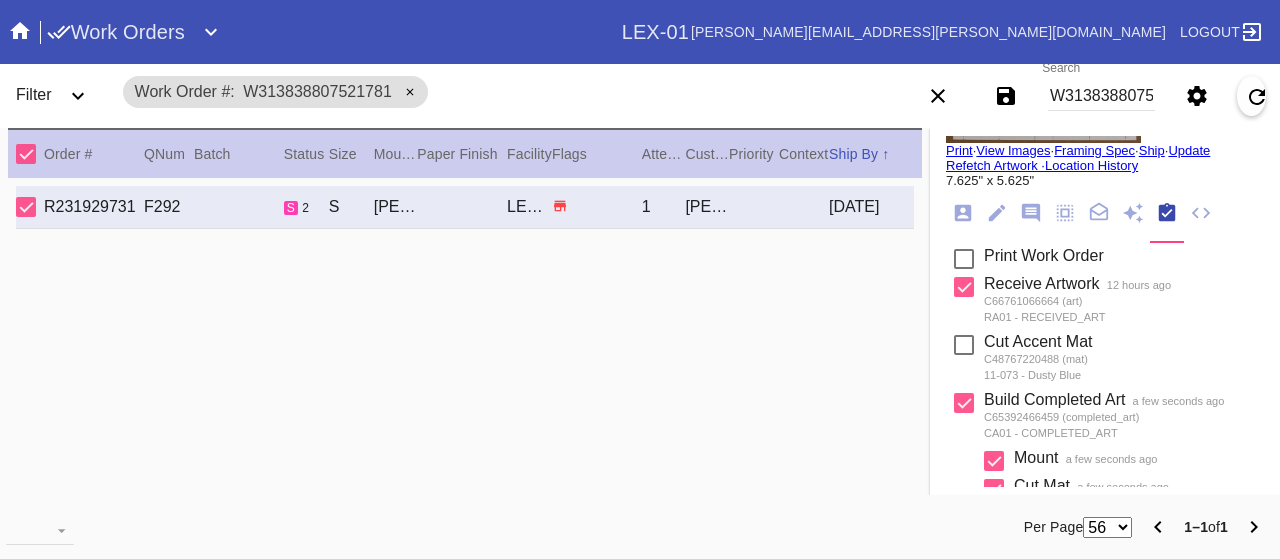 scroll, scrollTop: 0, scrollLeft: 0, axis: both 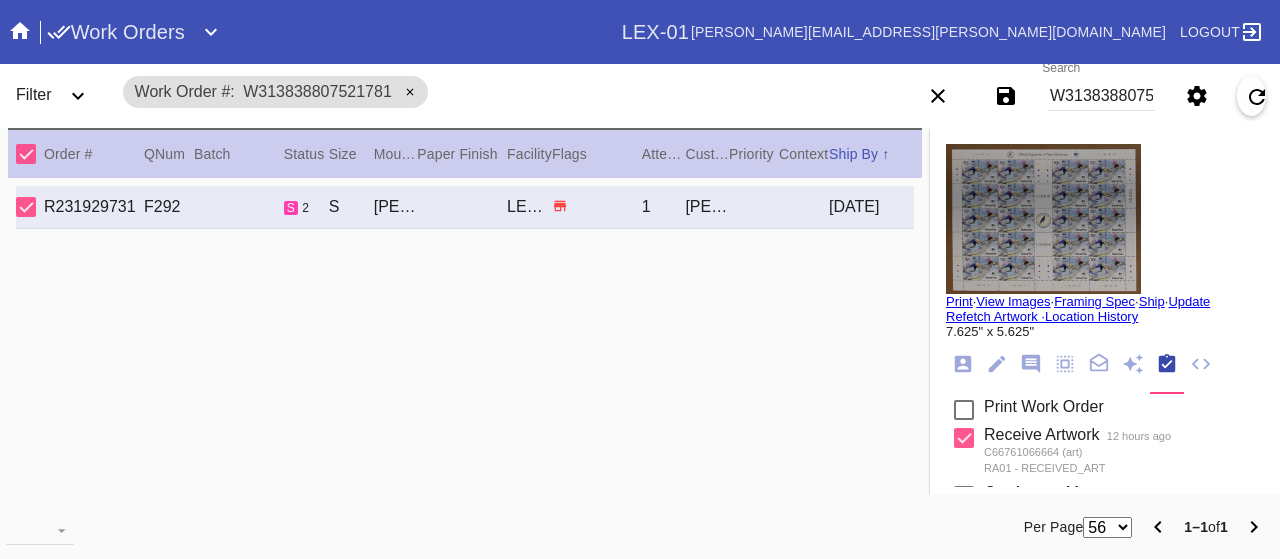 click on "W313838807521781" at bounding box center [1101, 96] 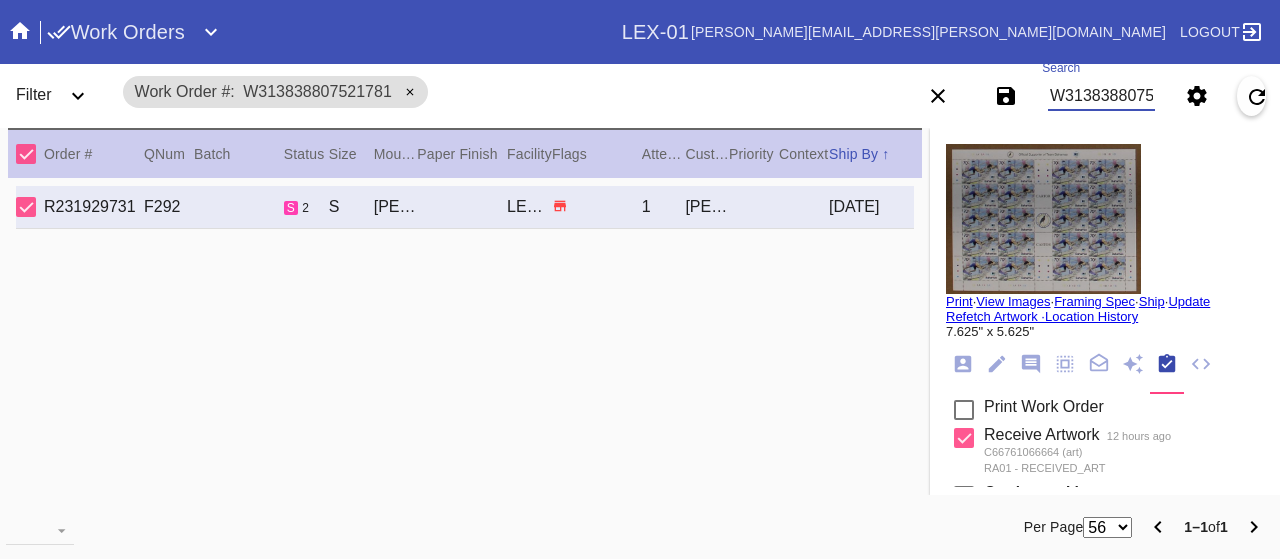 click on "W313838807521781" at bounding box center [1101, 96] 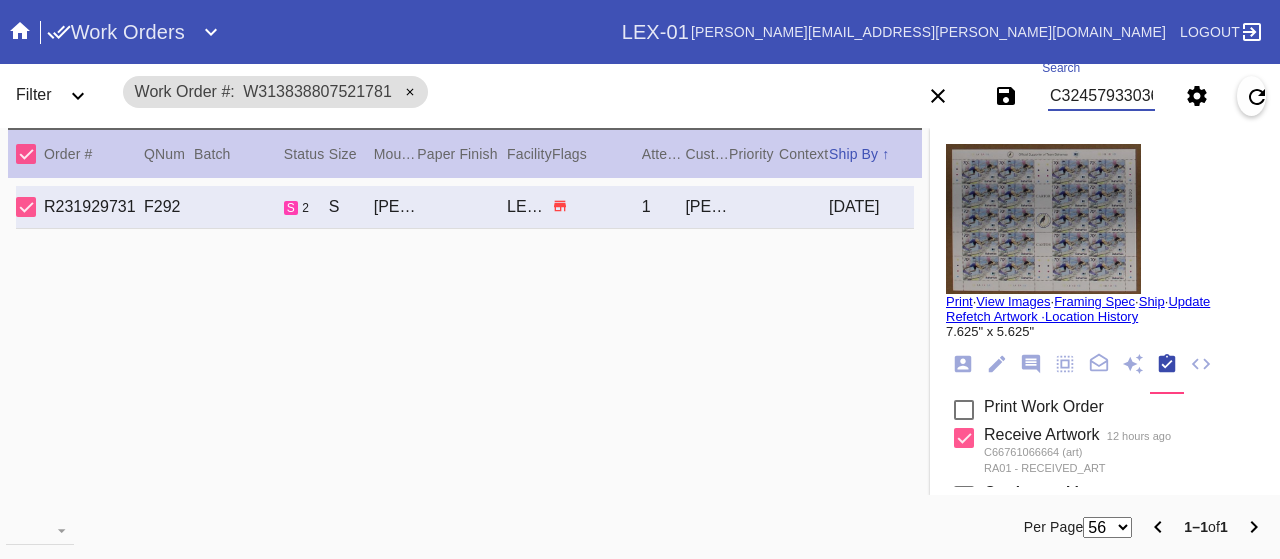 type on "C32457933036" 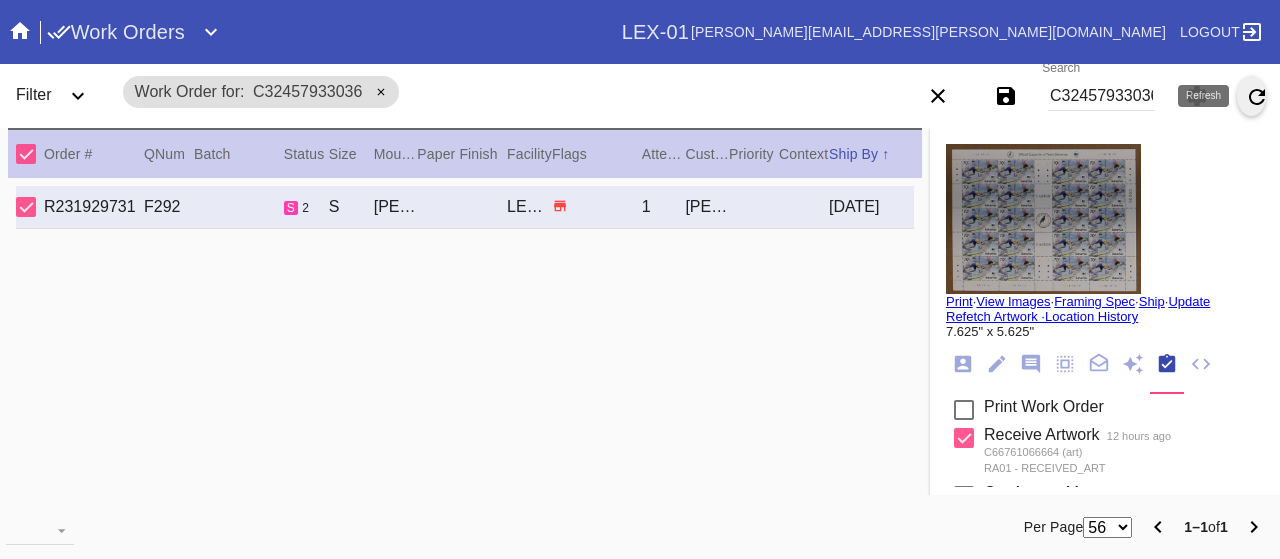 click on "Search C32457933036" at bounding box center [1101, 96] 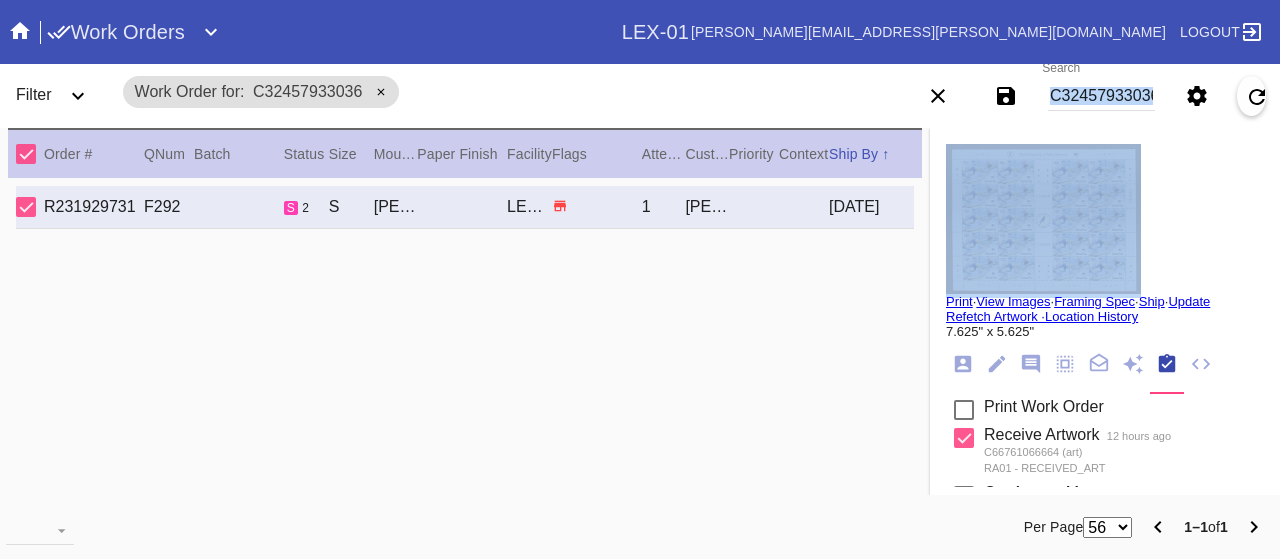 click on "Search C32457933036" at bounding box center [1101, 96] 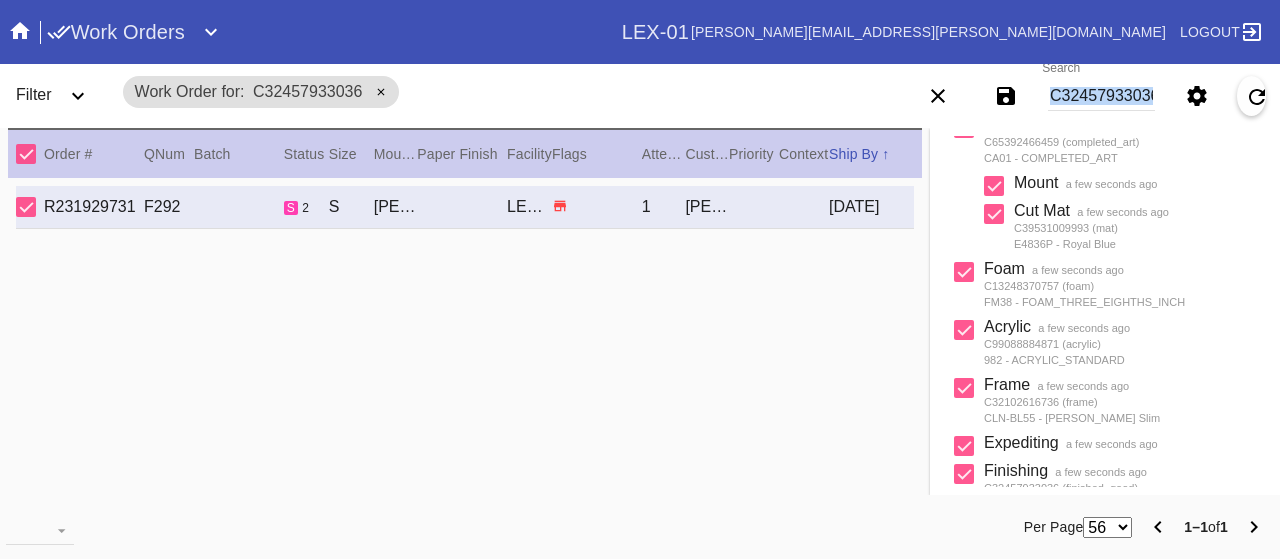scroll, scrollTop: 200, scrollLeft: 0, axis: vertical 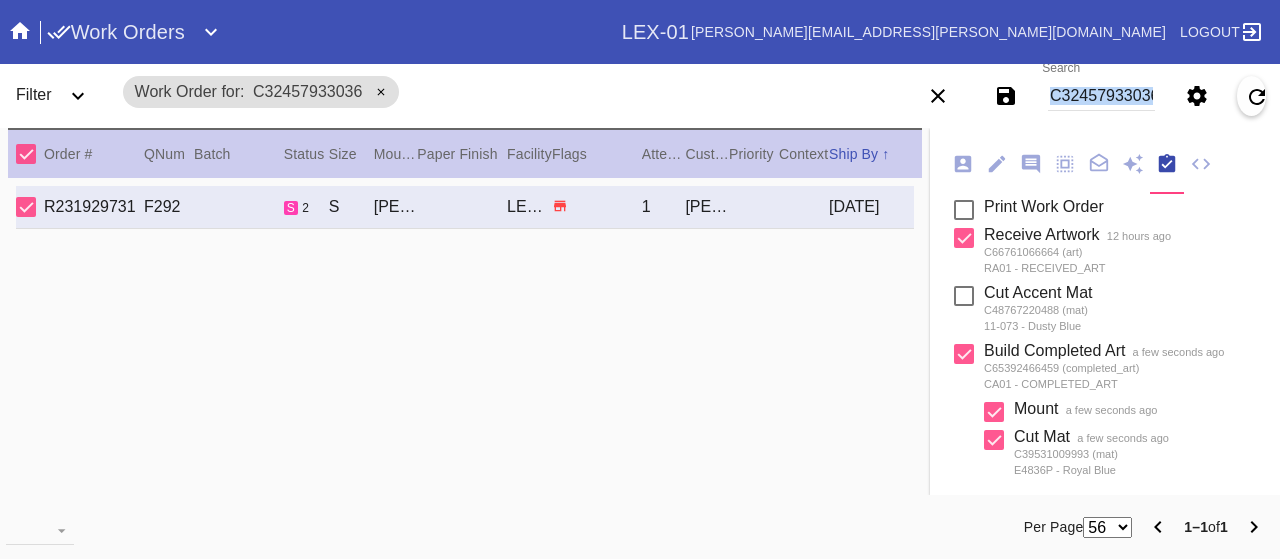 click at bounding box center [964, 296] 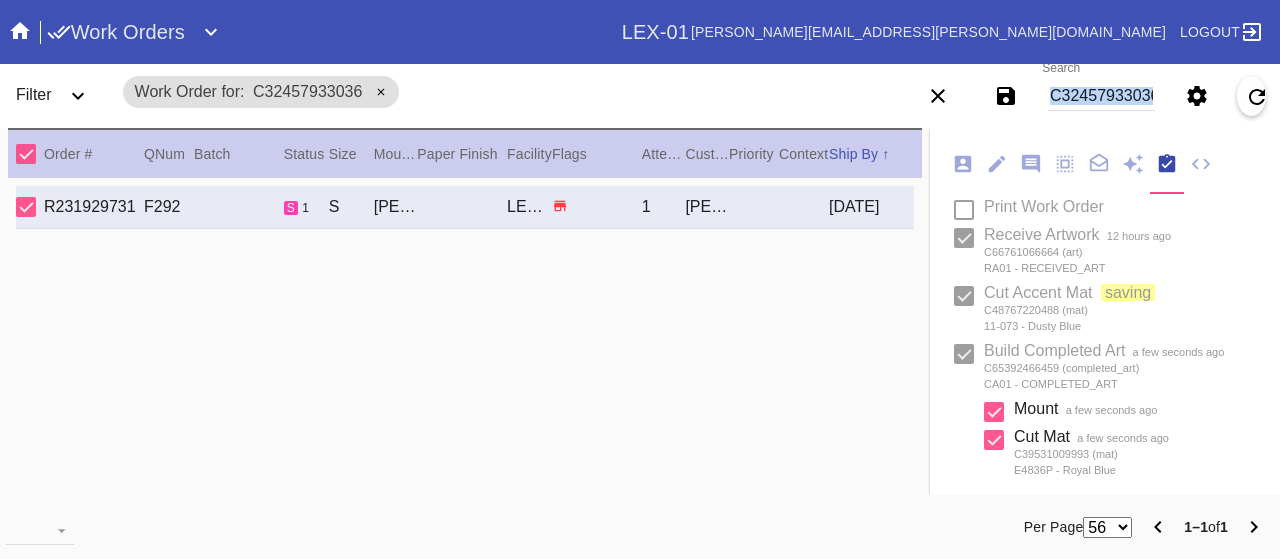 type 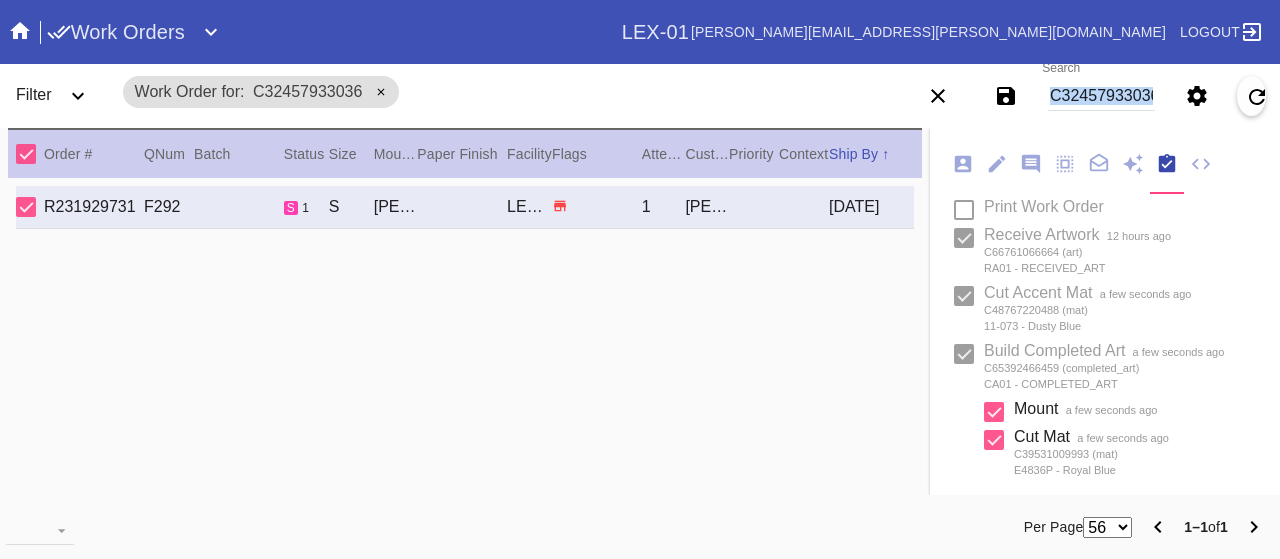 type on "7/1/2025" 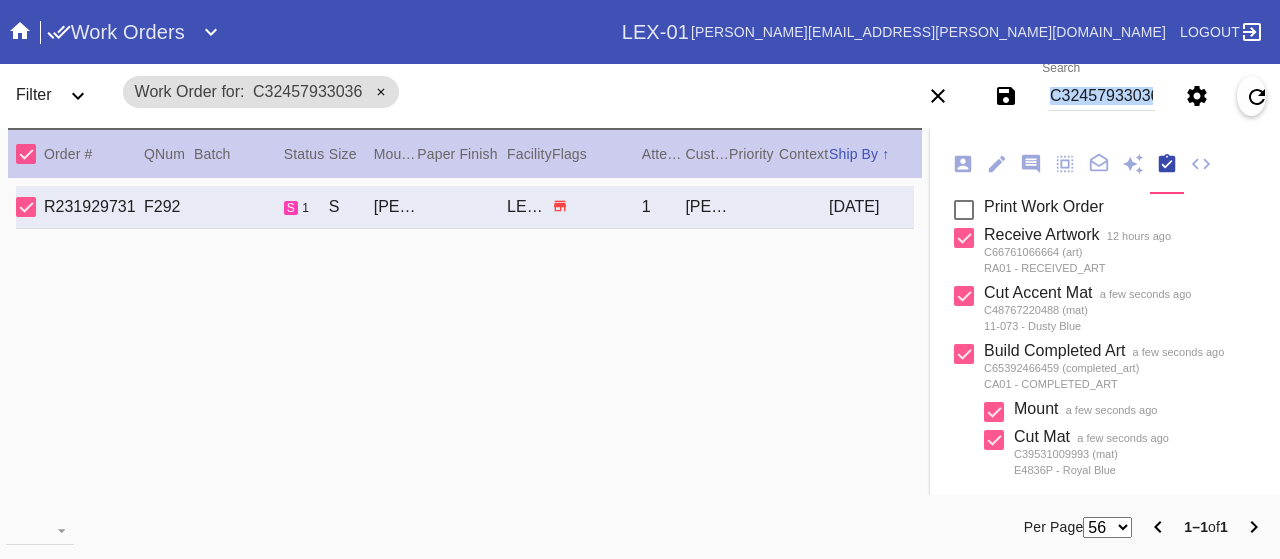 click at bounding box center [964, 210] 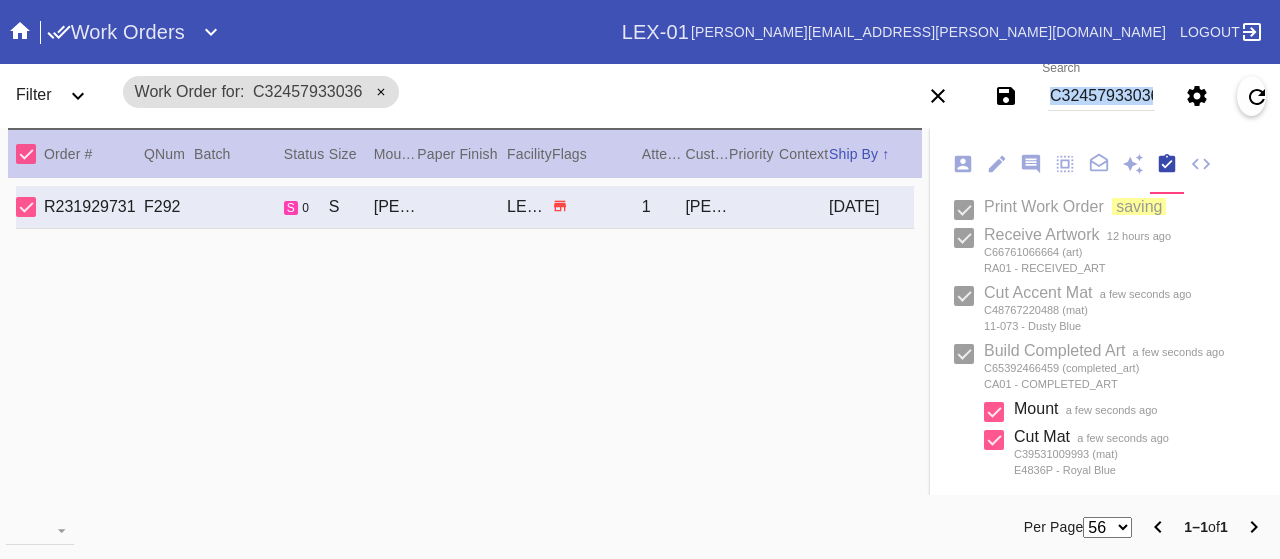 type 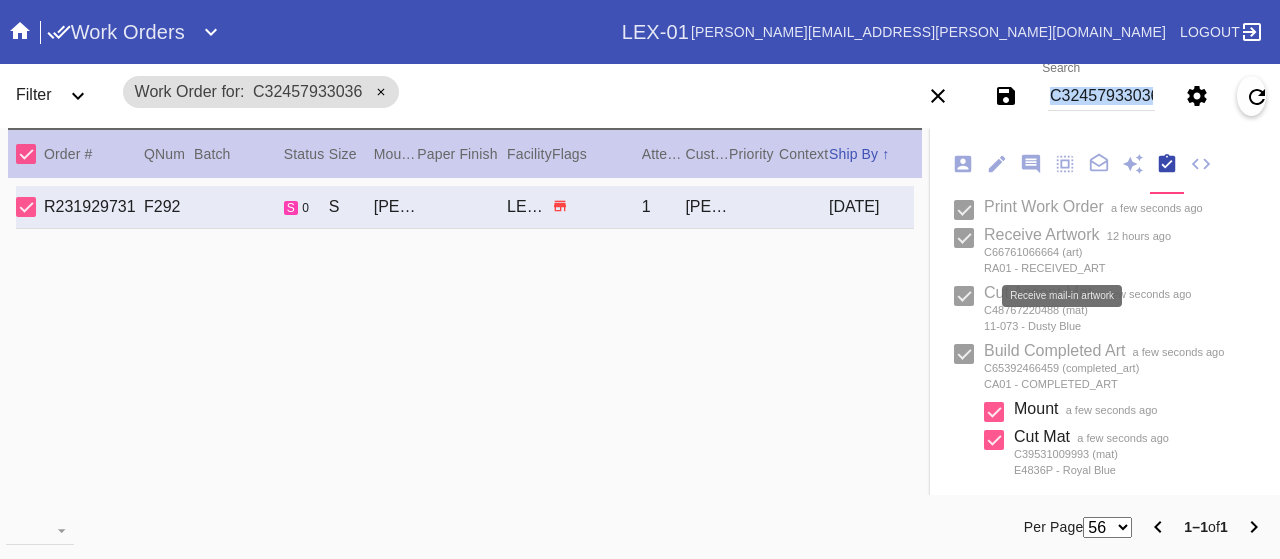 type on "[DATE]" 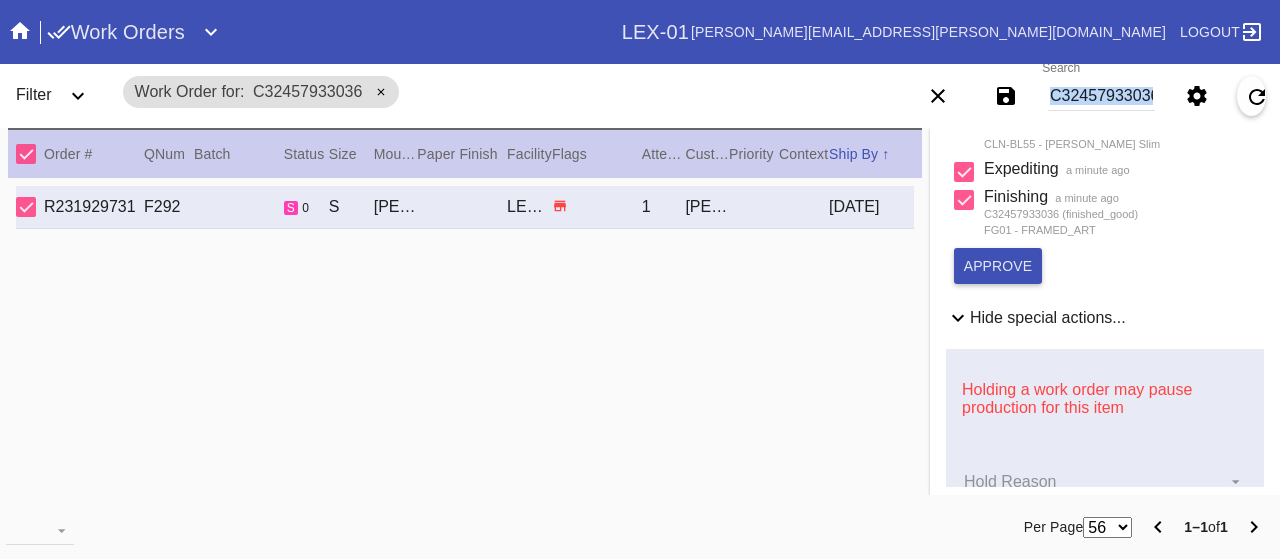 scroll, scrollTop: 700, scrollLeft: 0, axis: vertical 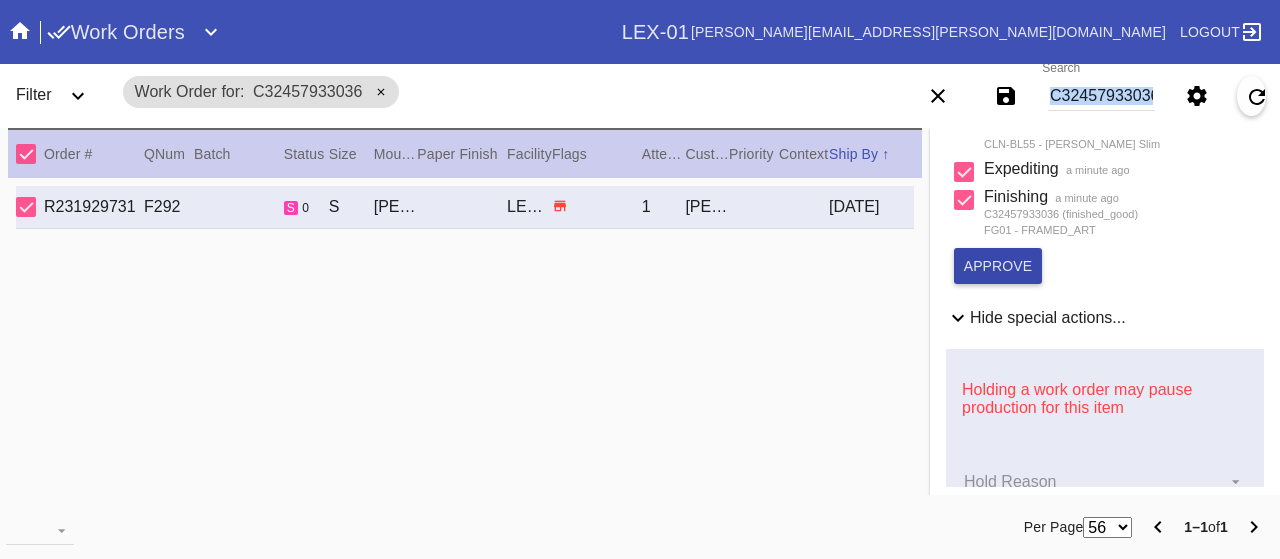 click on "approve" at bounding box center (998, 266) 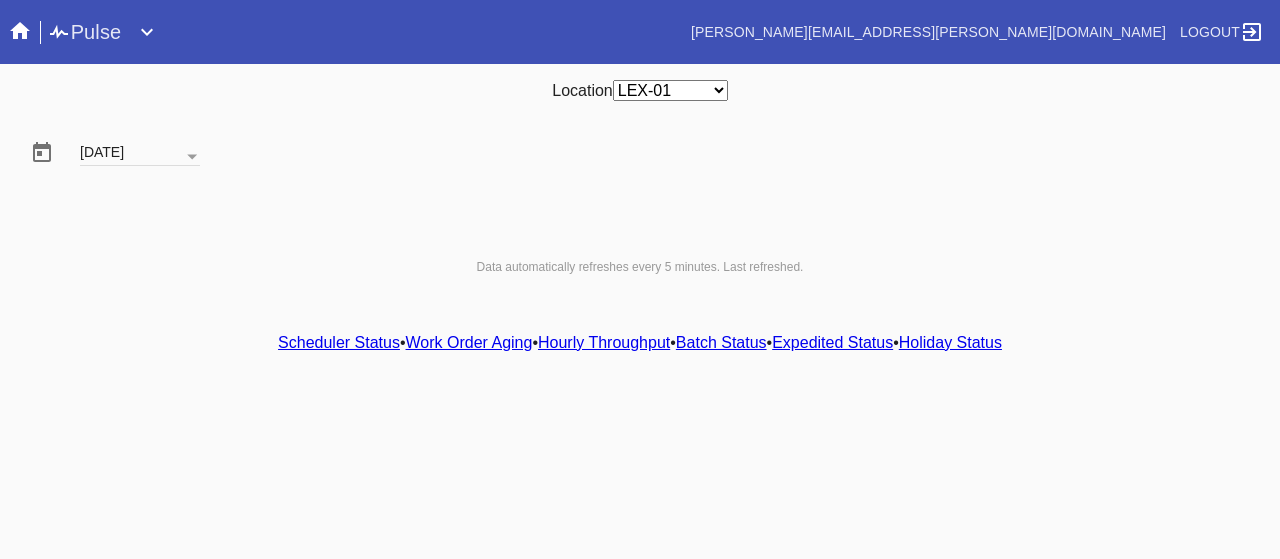 scroll, scrollTop: 0, scrollLeft: 0, axis: both 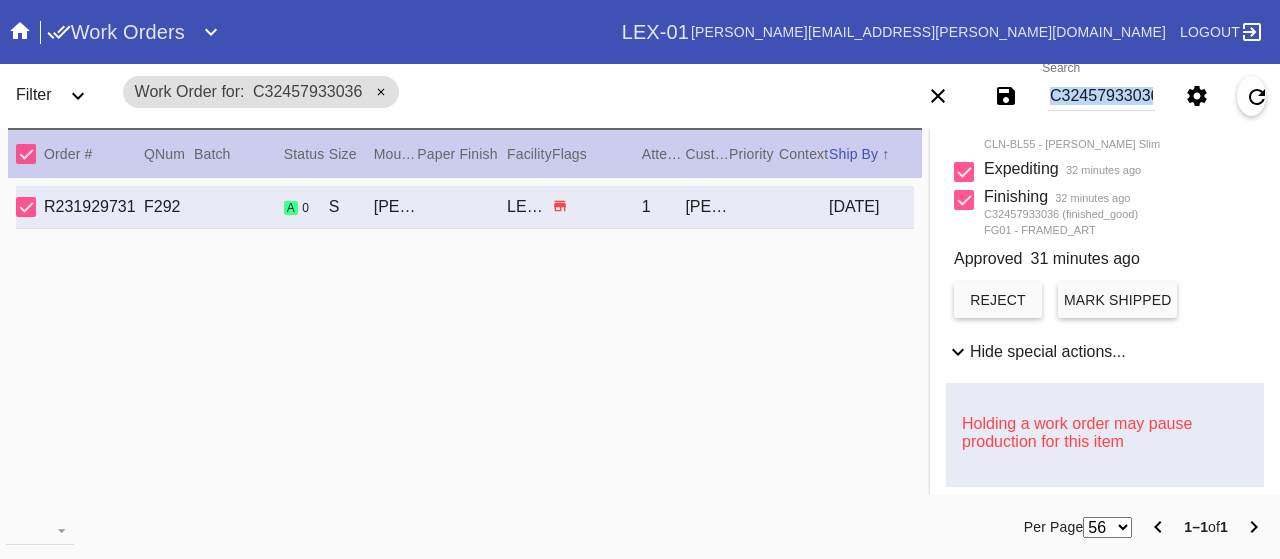 type 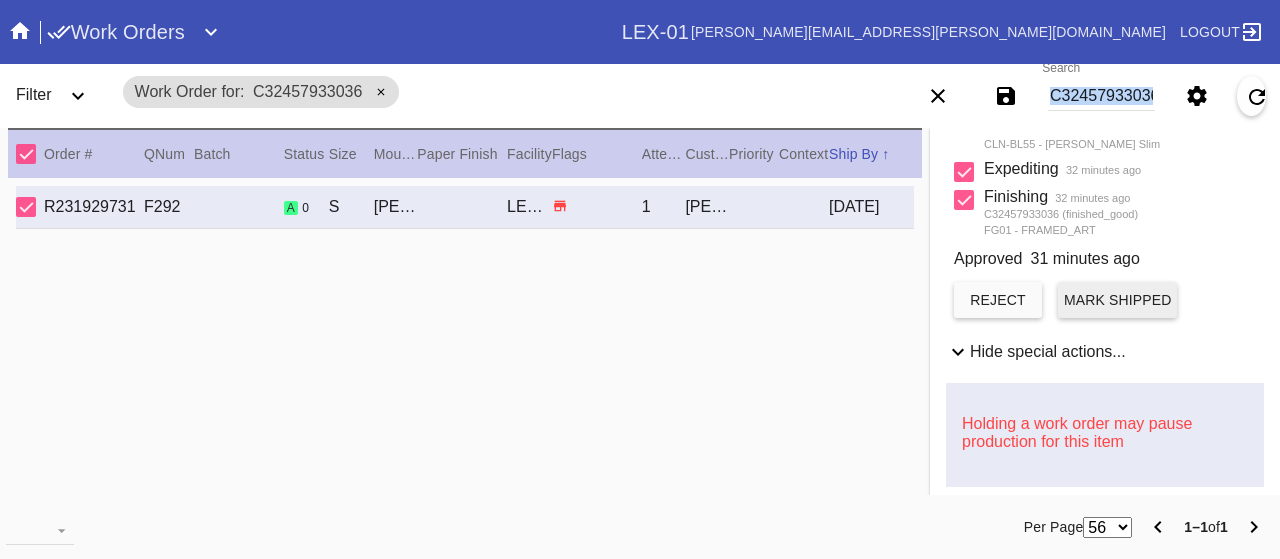 click on "C32457933036" at bounding box center (1101, 96) 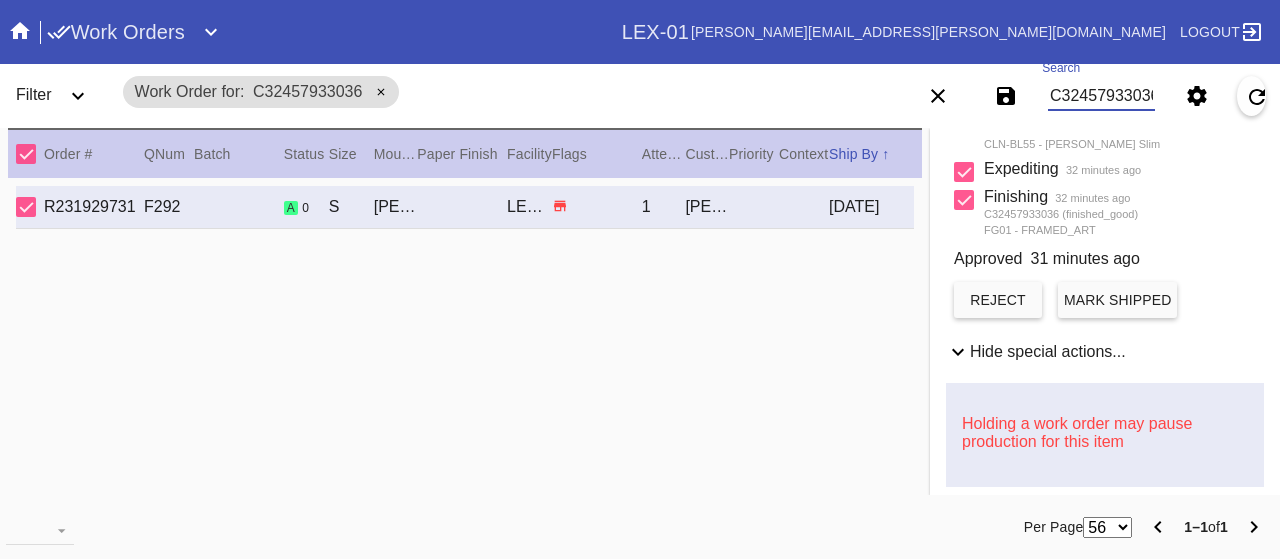 click on "C32457933036" at bounding box center [1101, 96] 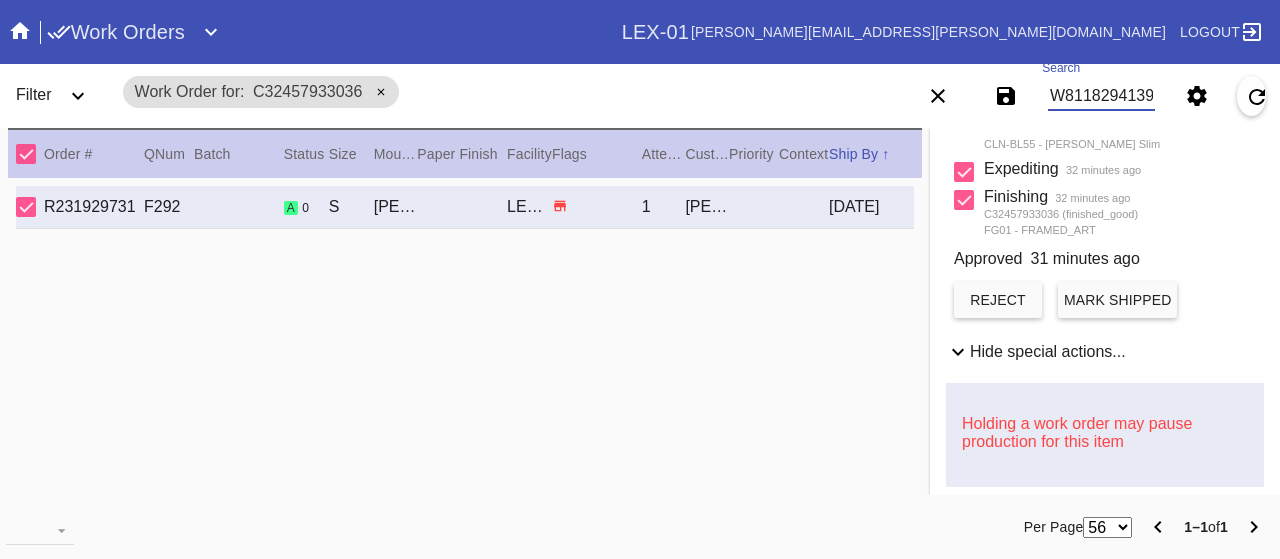 type on "W811829413969474" 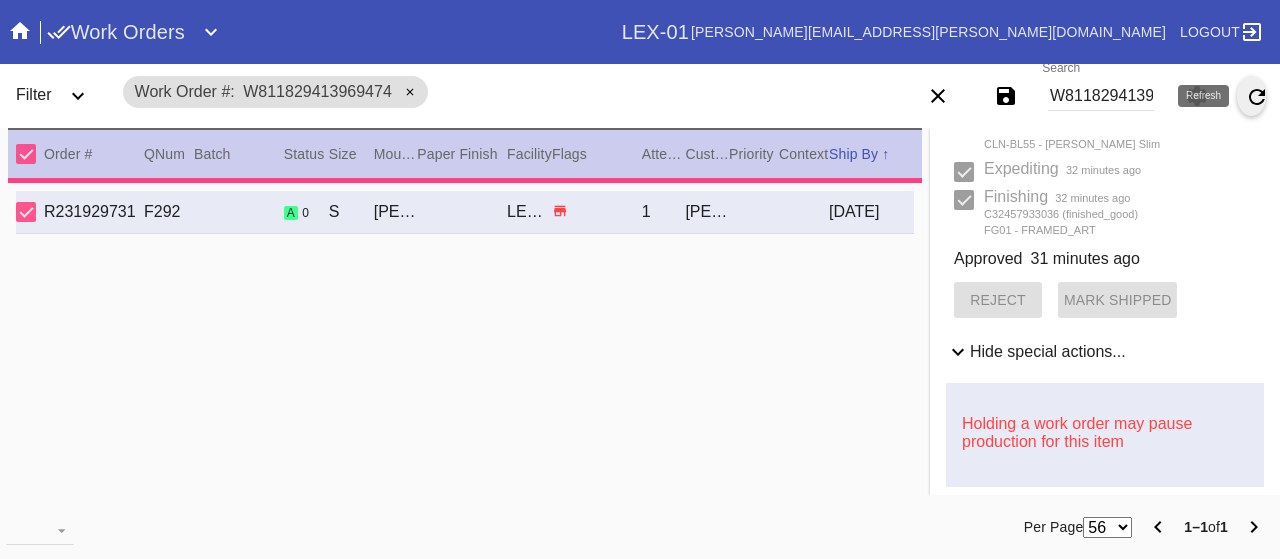 type on "2.5" 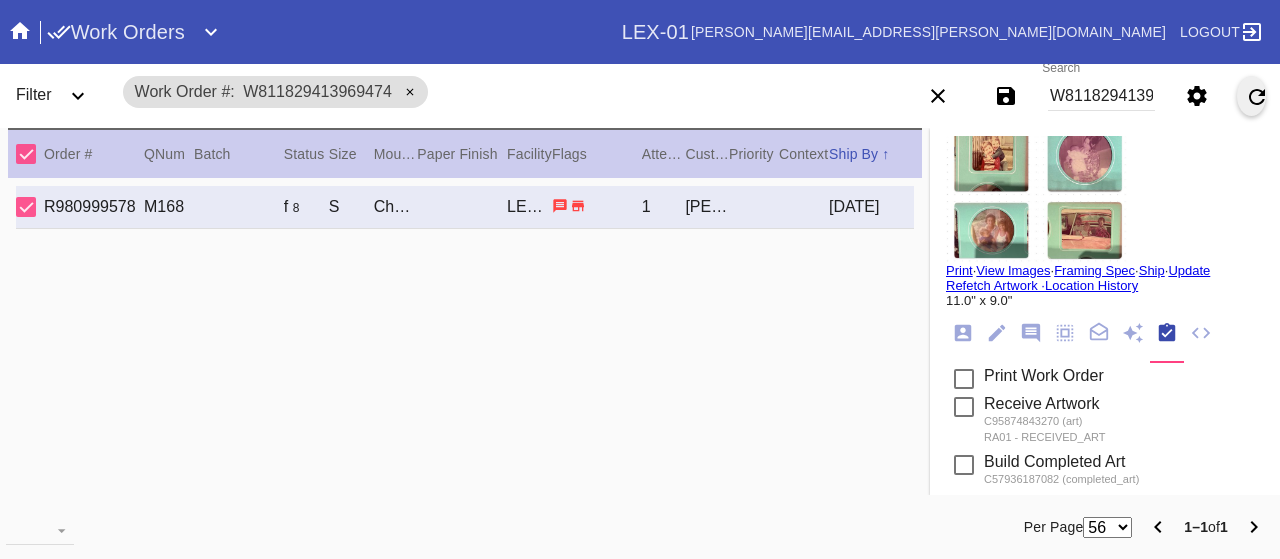 scroll, scrollTop: 0, scrollLeft: 0, axis: both 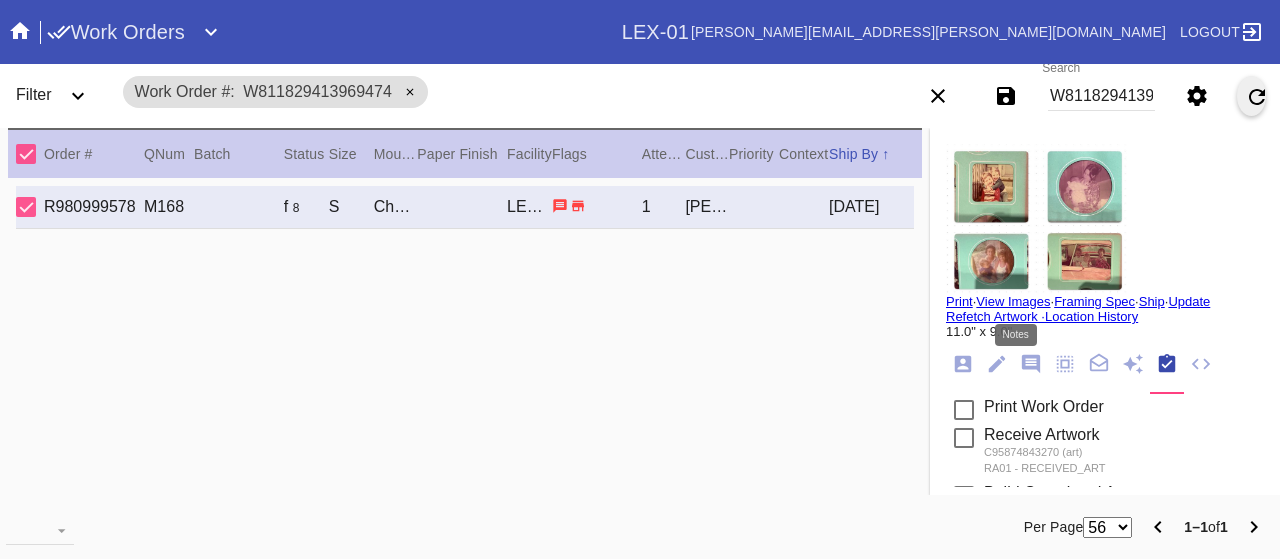 click 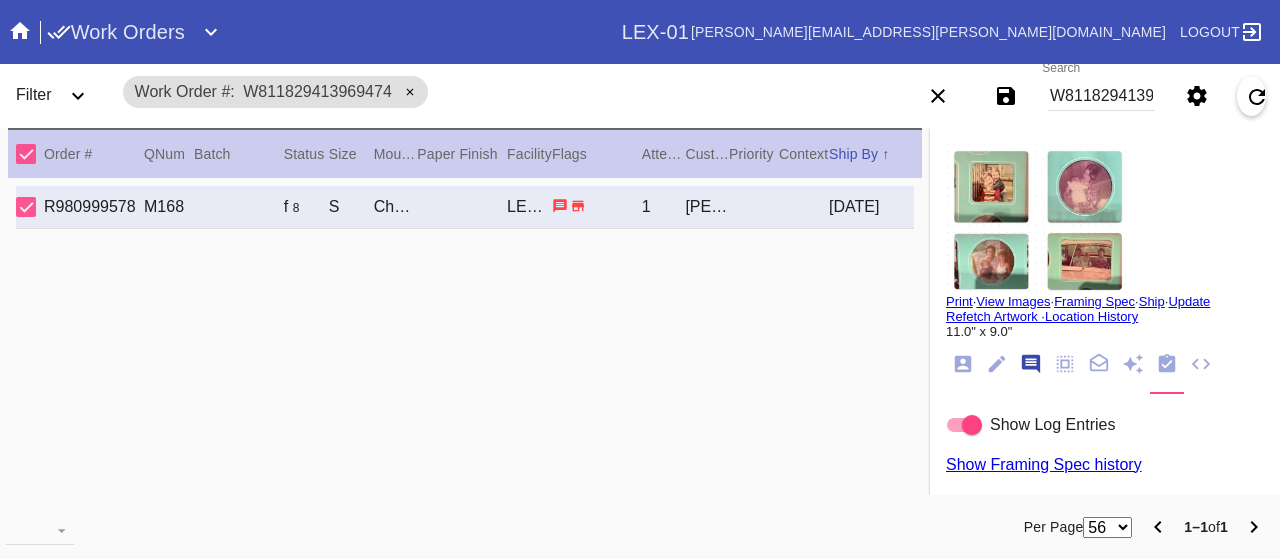 scroll, scrollTop: 122, scrollLeft: 0, axis: vertical 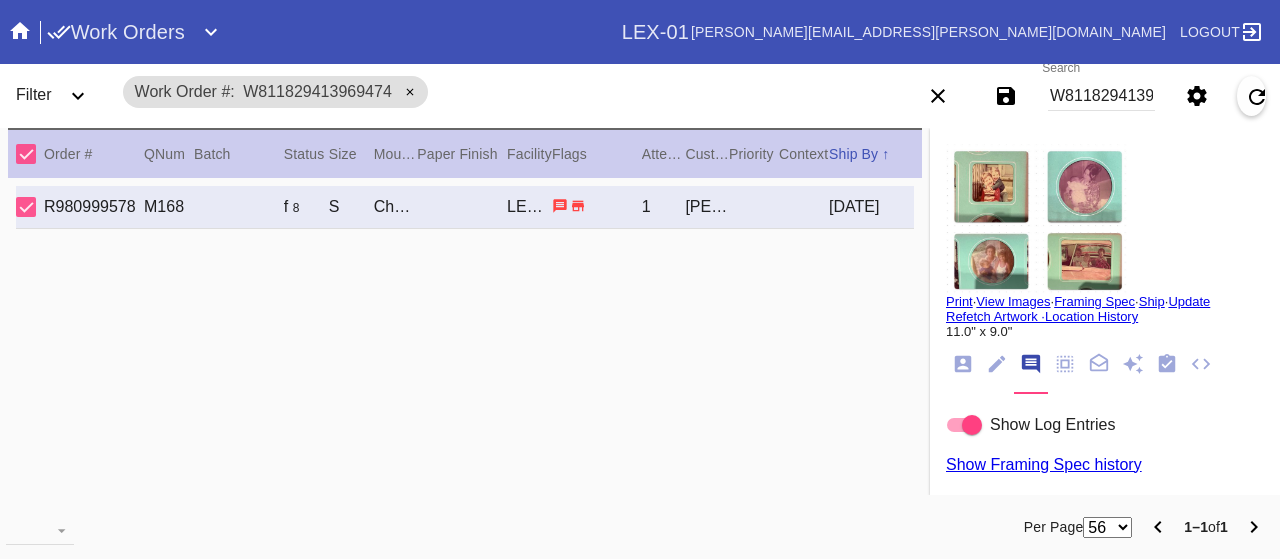 click at bounding box center [972, 425] 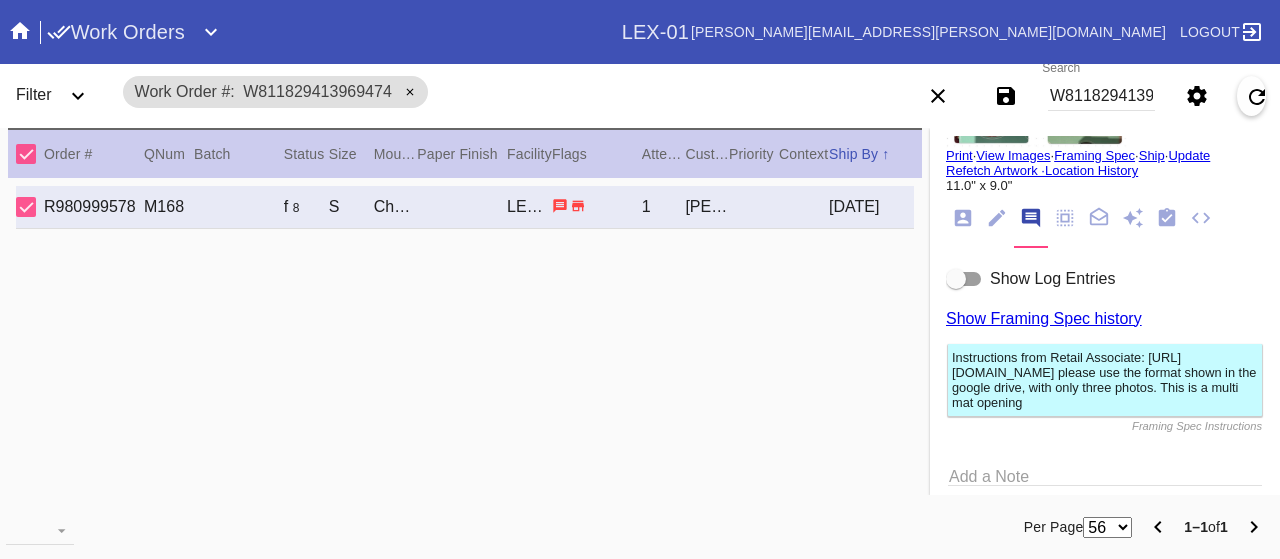 scroll, scrollTop: 235, scrollLeft: 0, axis: vertical 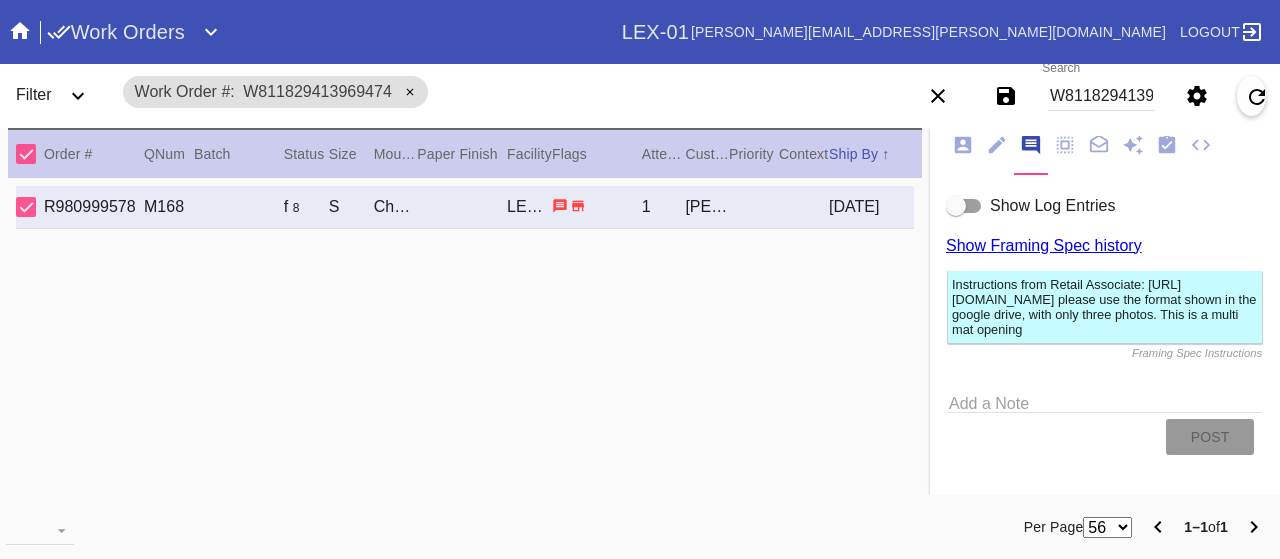 click on "Instructions from Retail Associate: [URL][DOMAIN_NAME] please use the format shown in the google drive, with only three photos. This is a multi mat opening" at bounding box center [1105, 307] 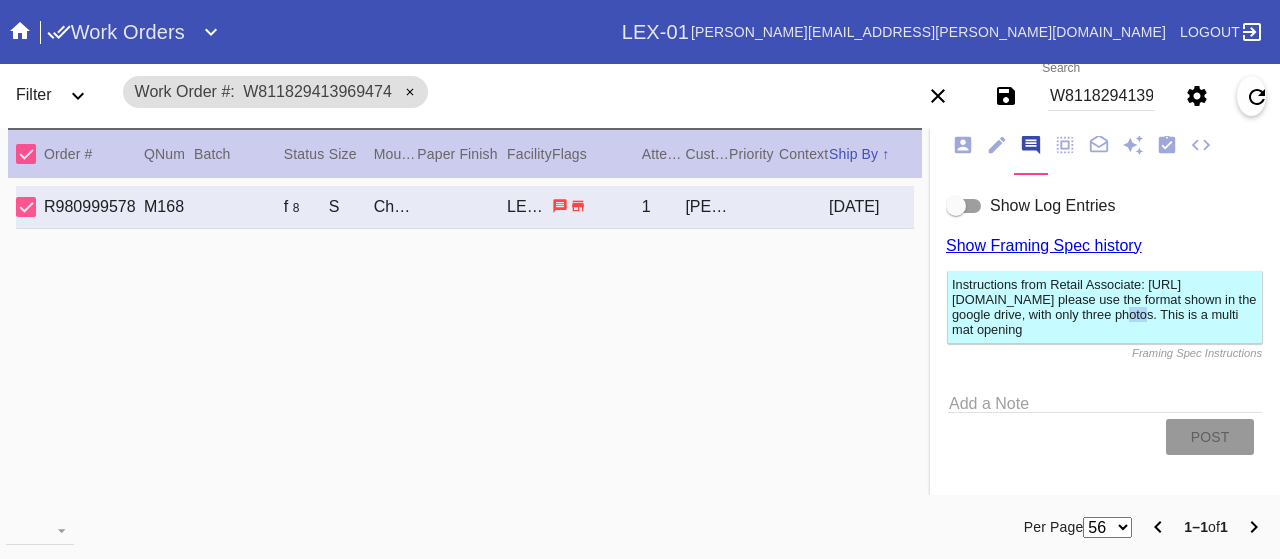 click on "Instructions from Retail Associate: [URL][DOMAIN_NAME] please use the format shown in the google drive, with only three photos. This is a multi mat opening" at bounding box center (1105, 307) 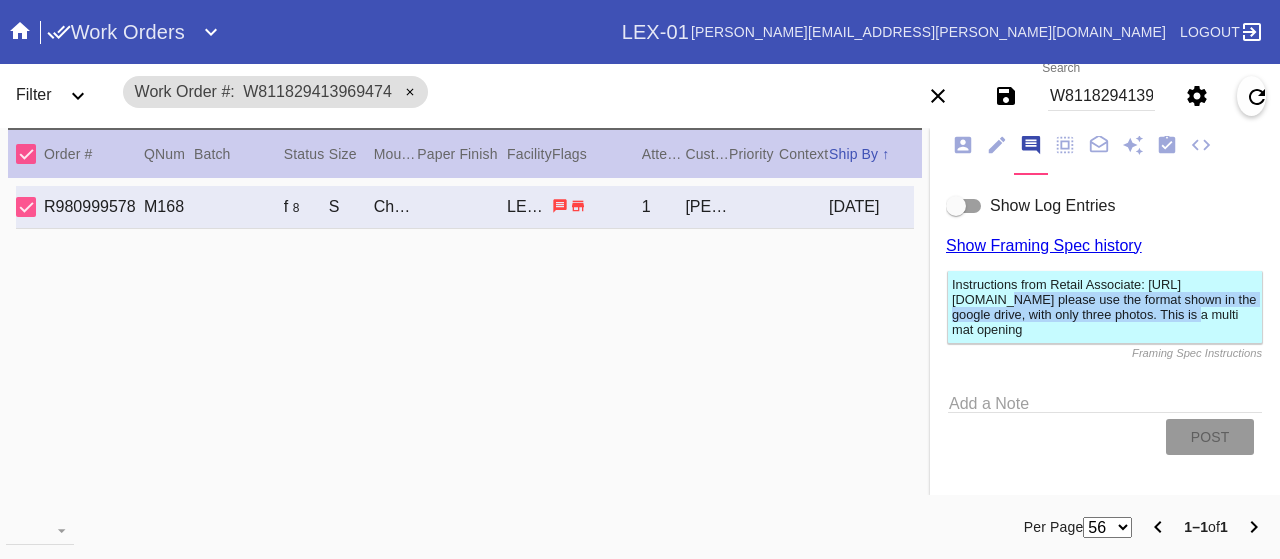 drag, startPoint x: 1182, startPoint y: 299, endPoint x: 938, endPoint y: 289, distance: 244.20483 